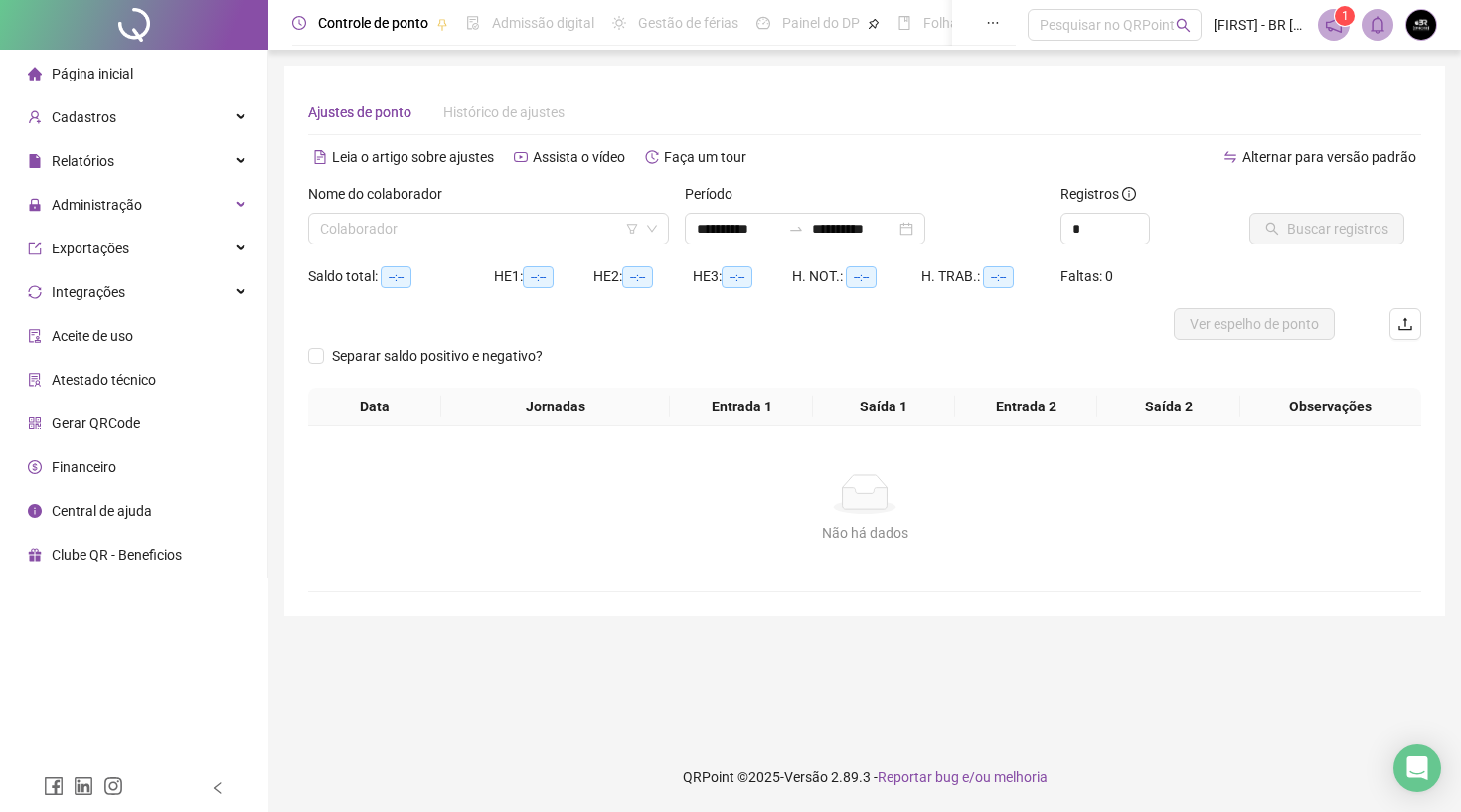 scroll, scrollTop: 0, scrollLeft: 0, axis: both 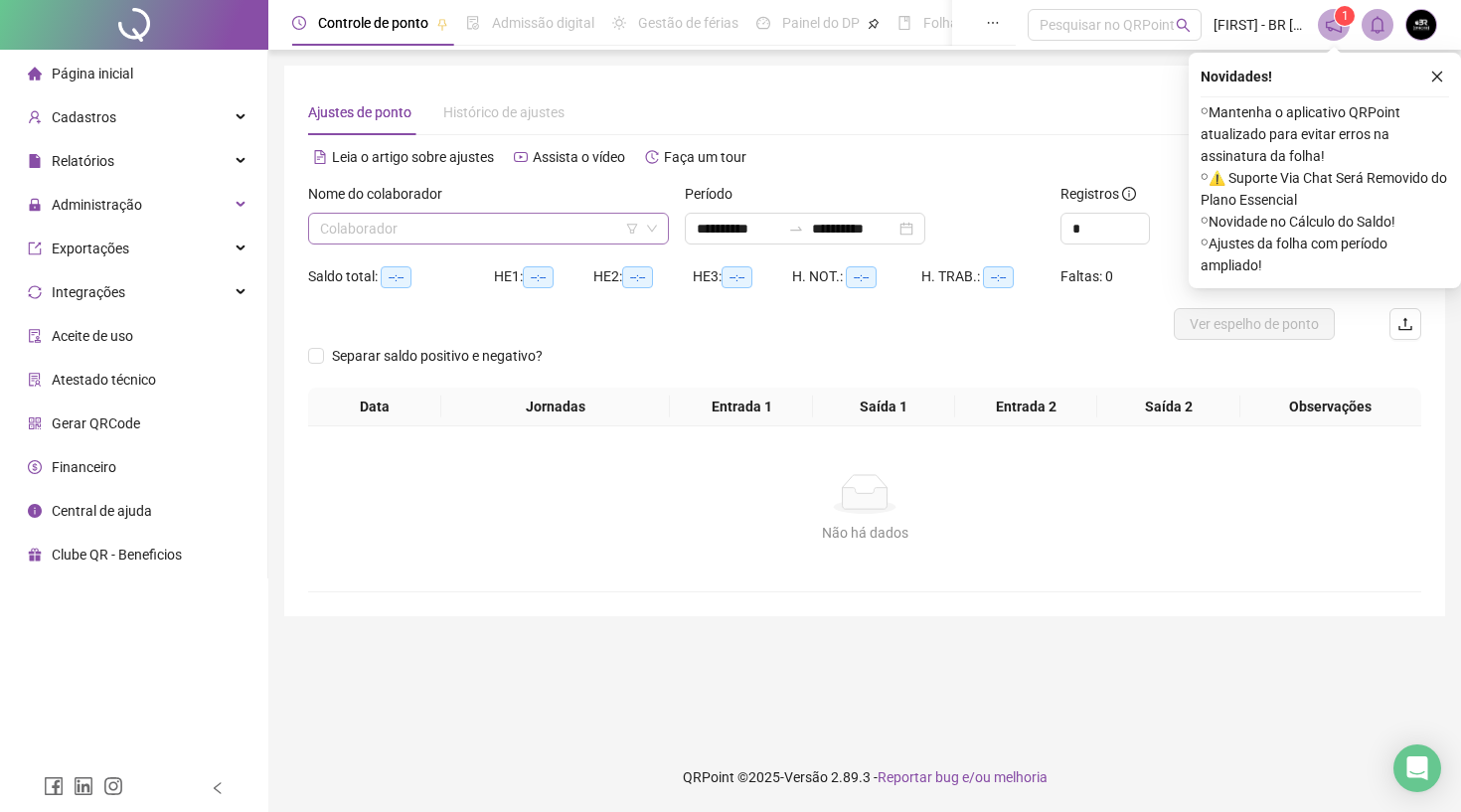 click at bounding box center [479, 229] 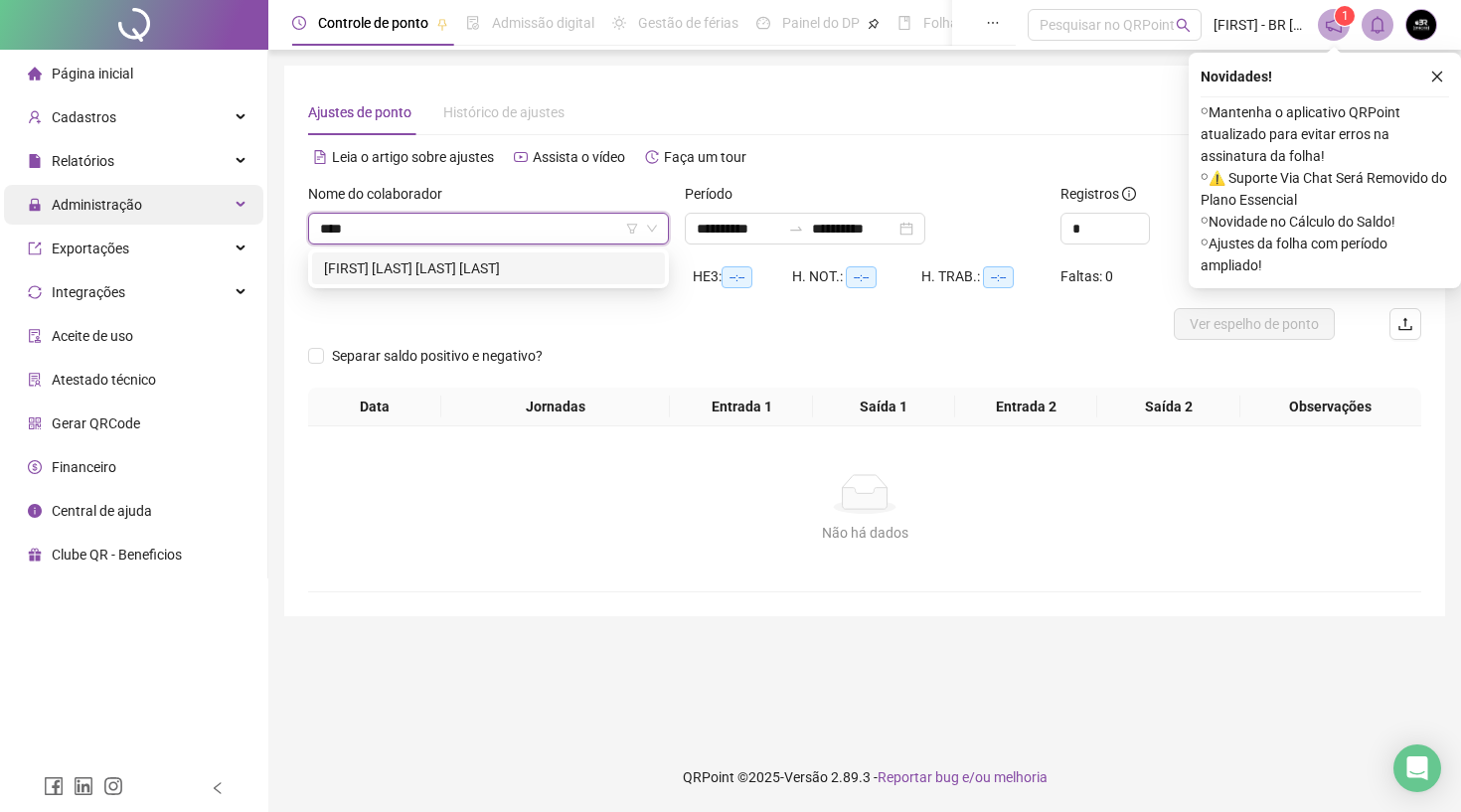 type on "****" 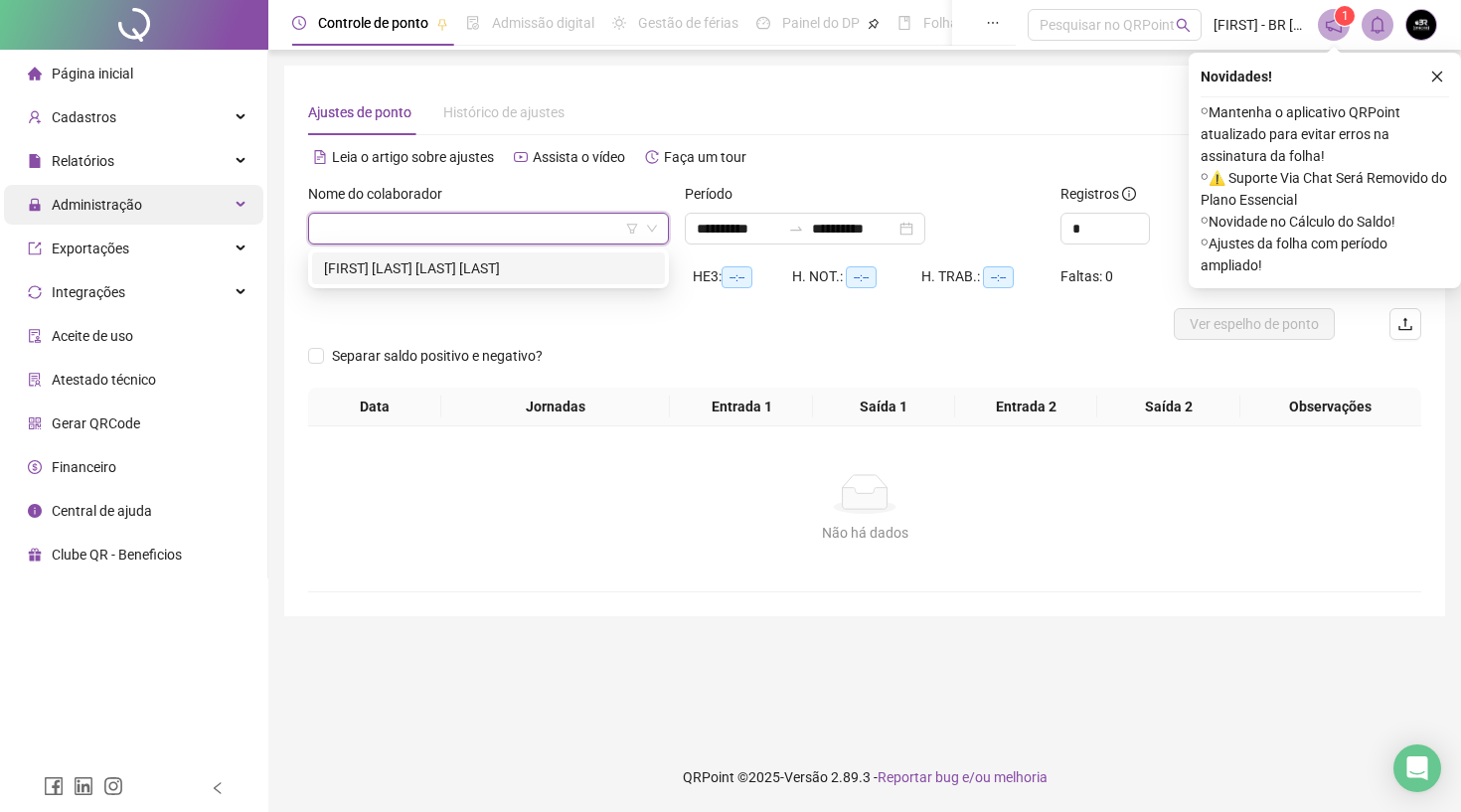 click on "Administração" at bounding box center (133, 205) 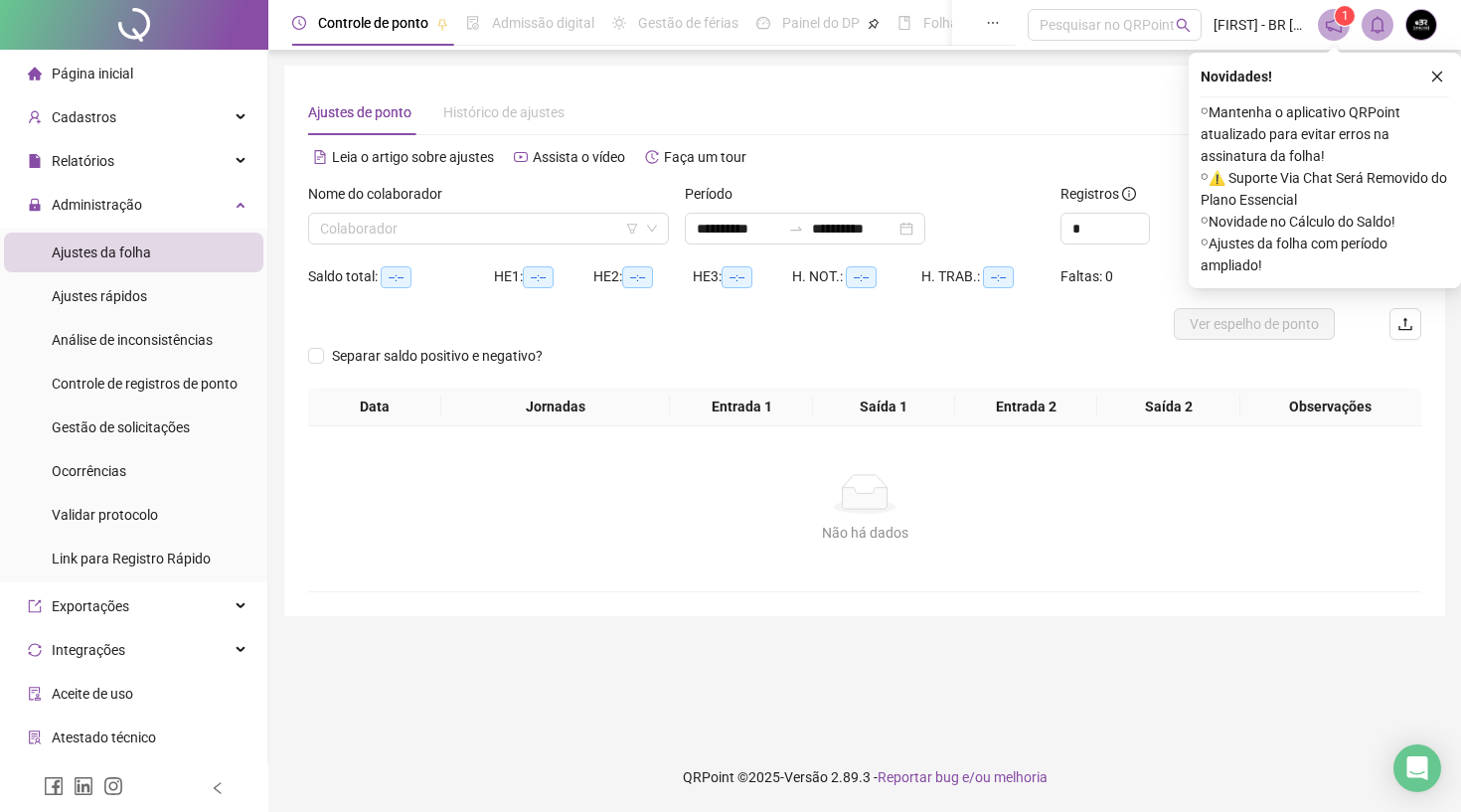 click on "Página inicial" at bounding box center [133, 74] 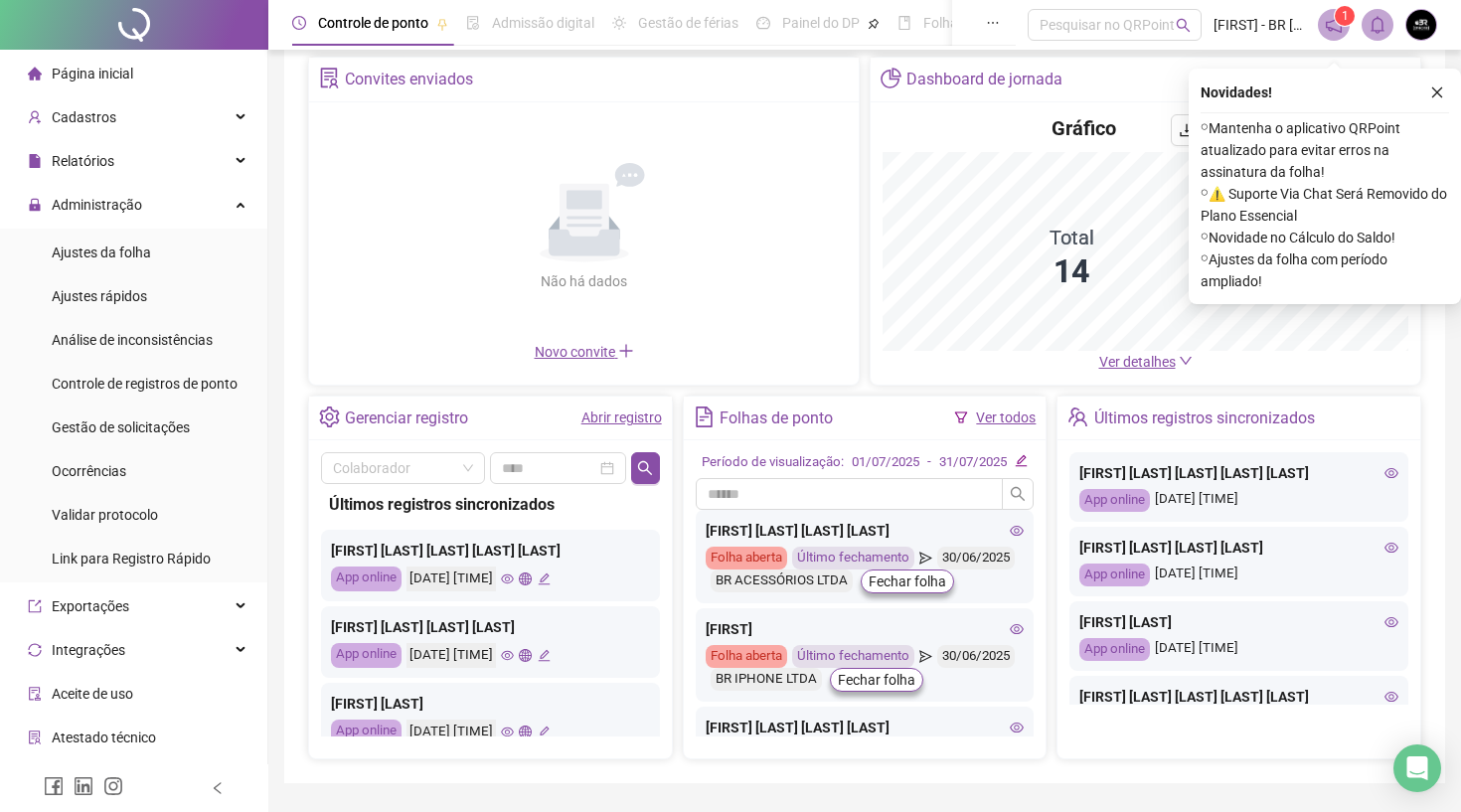 scroll, scrollTop: 106, scrollLeft: 0, axis: vertical 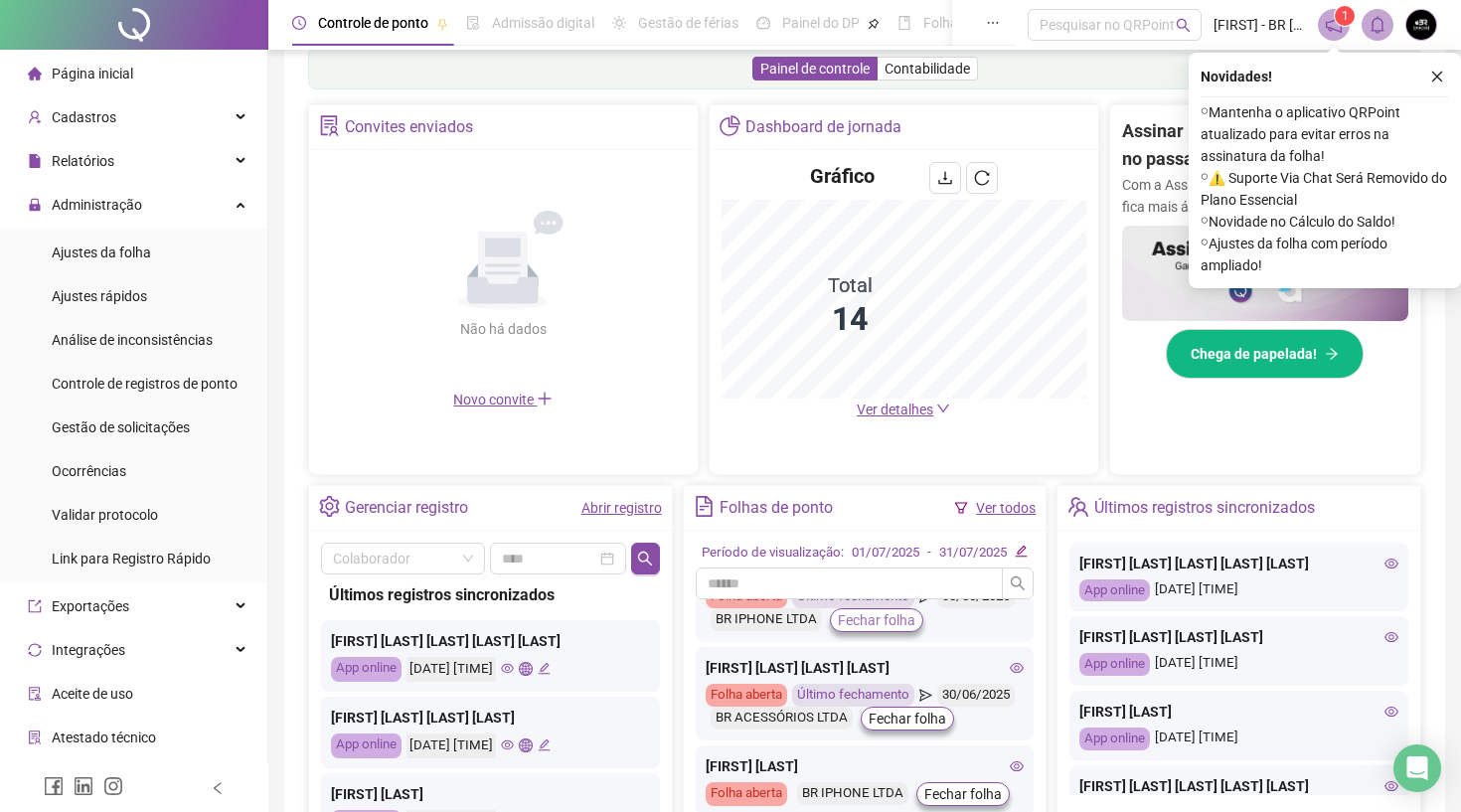 click on "Fechar folha" at bounding box center [877, 620] 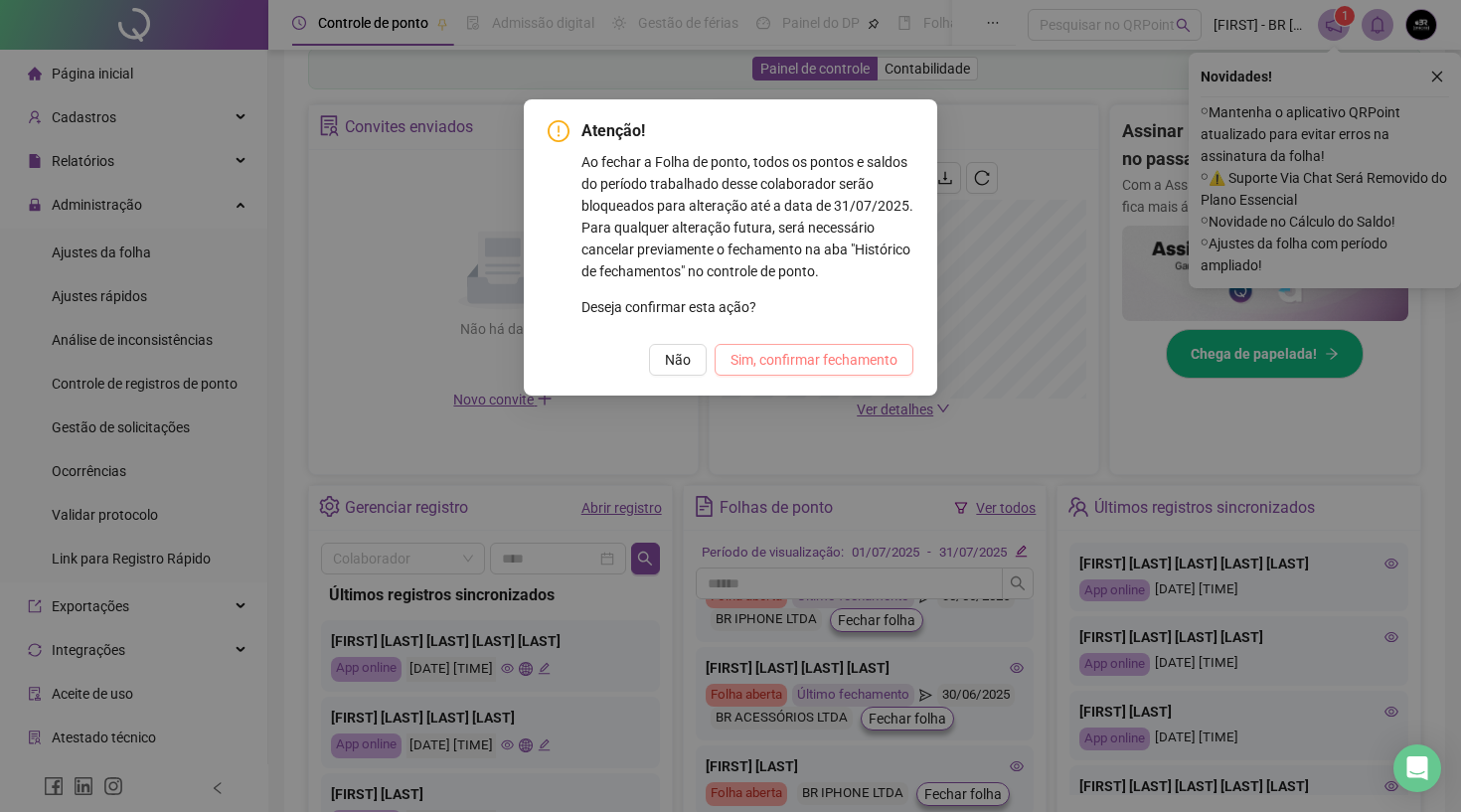 click on "Sim, confirmar fechamento" at bounding box center (814, 360) 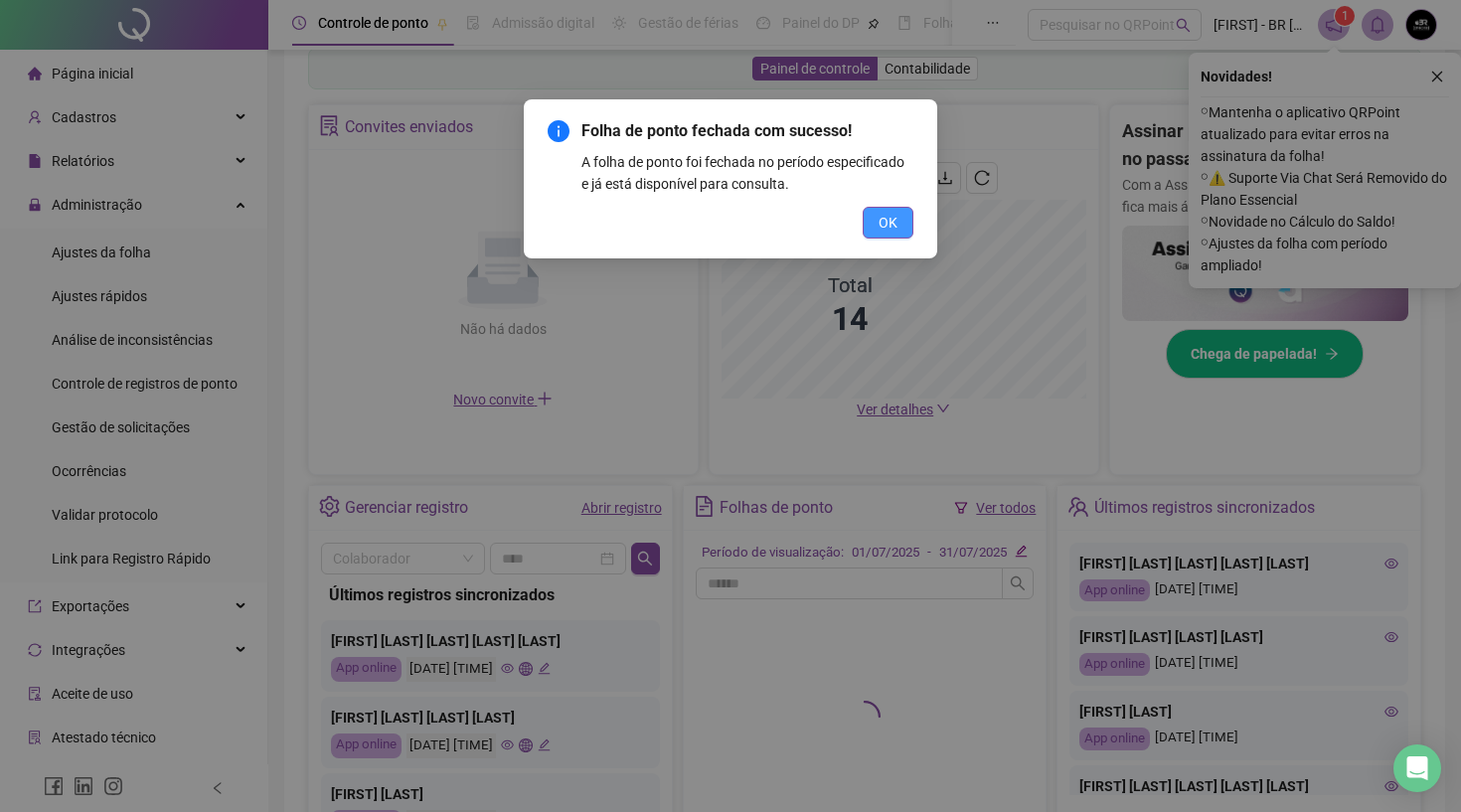 click on "OK" at bounding box center [888, 223] 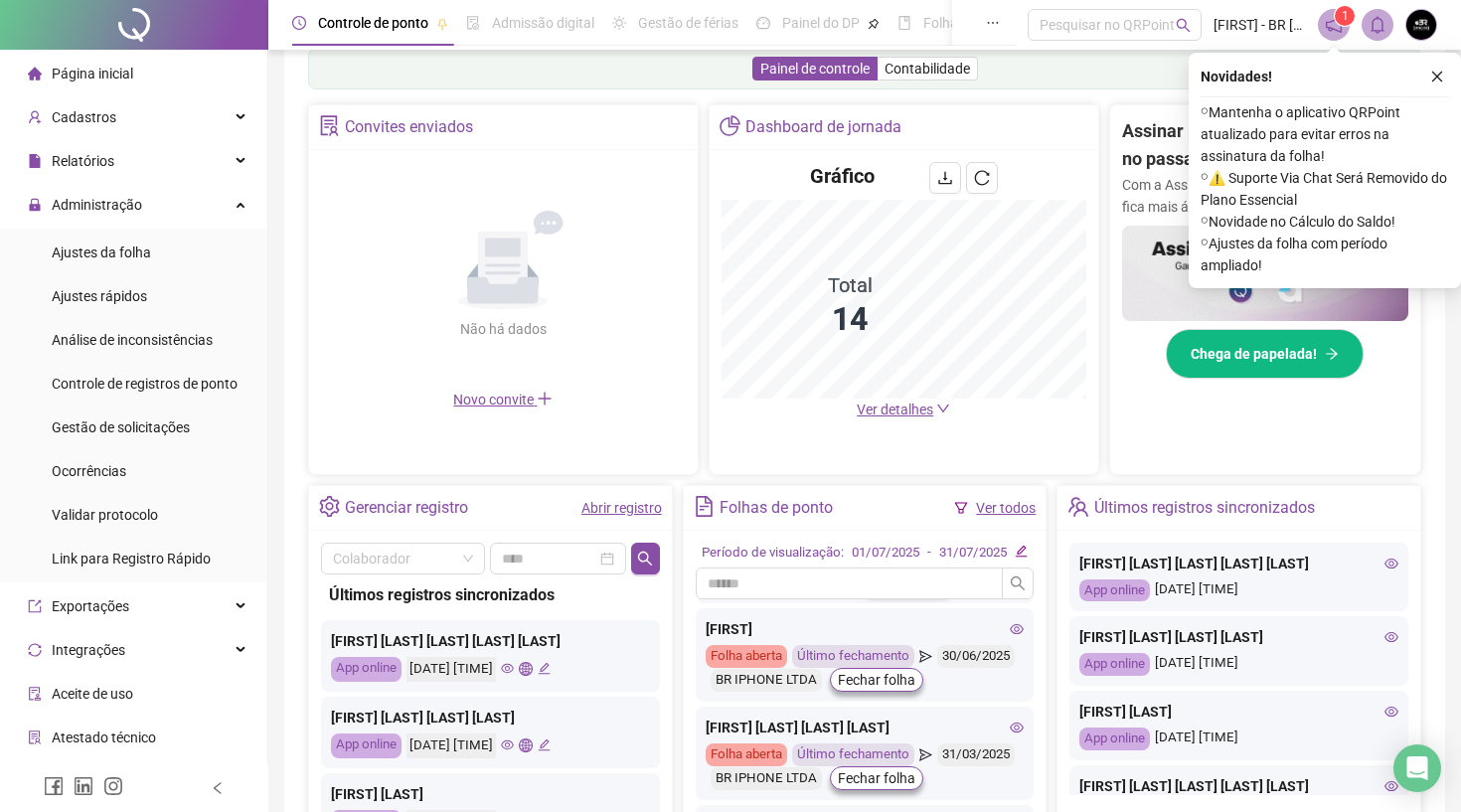 scroll, scrollTop: 121, scrollLeft: 0, axis: vertical 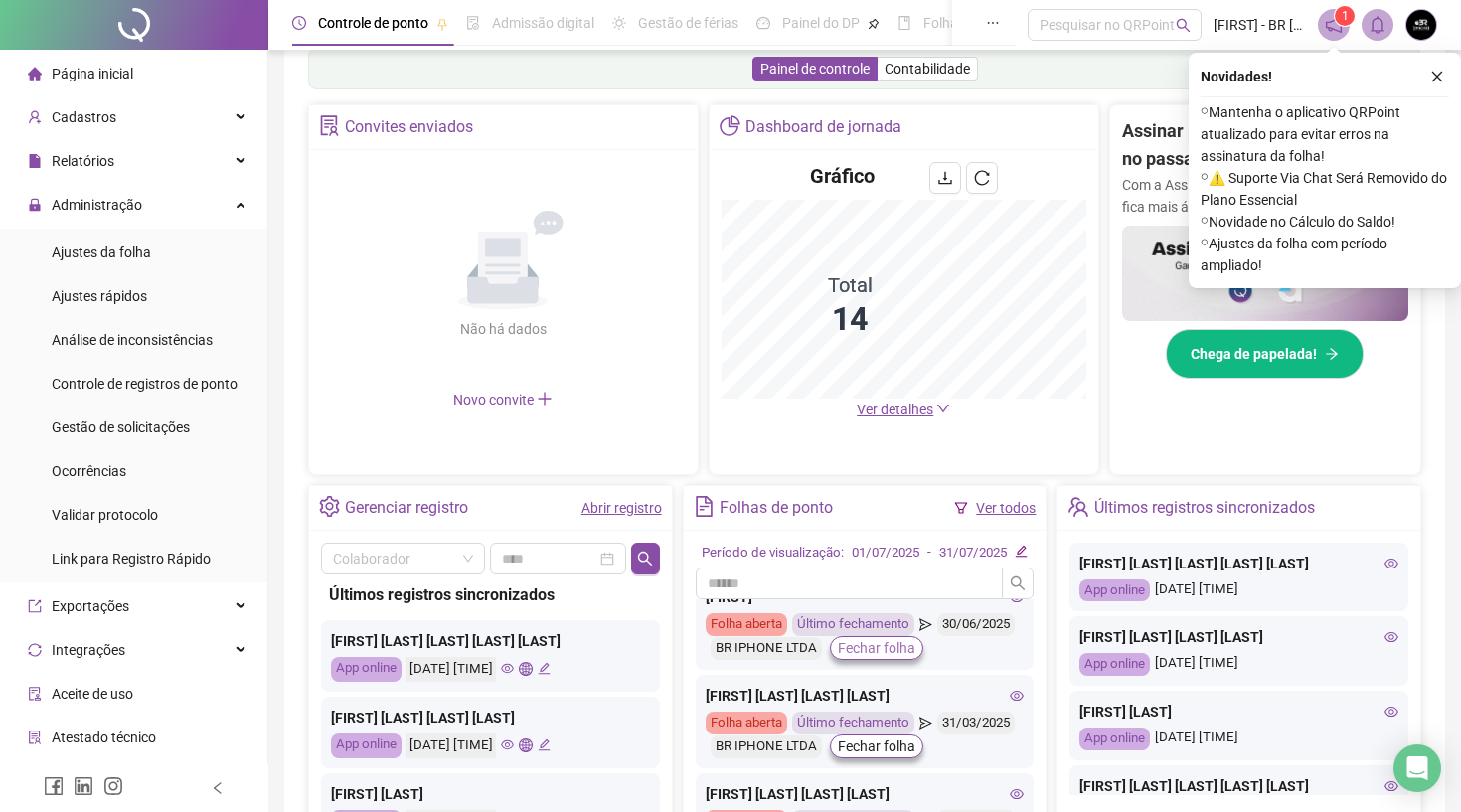 click on "Fechar folha" at bounding box center [877, 648] 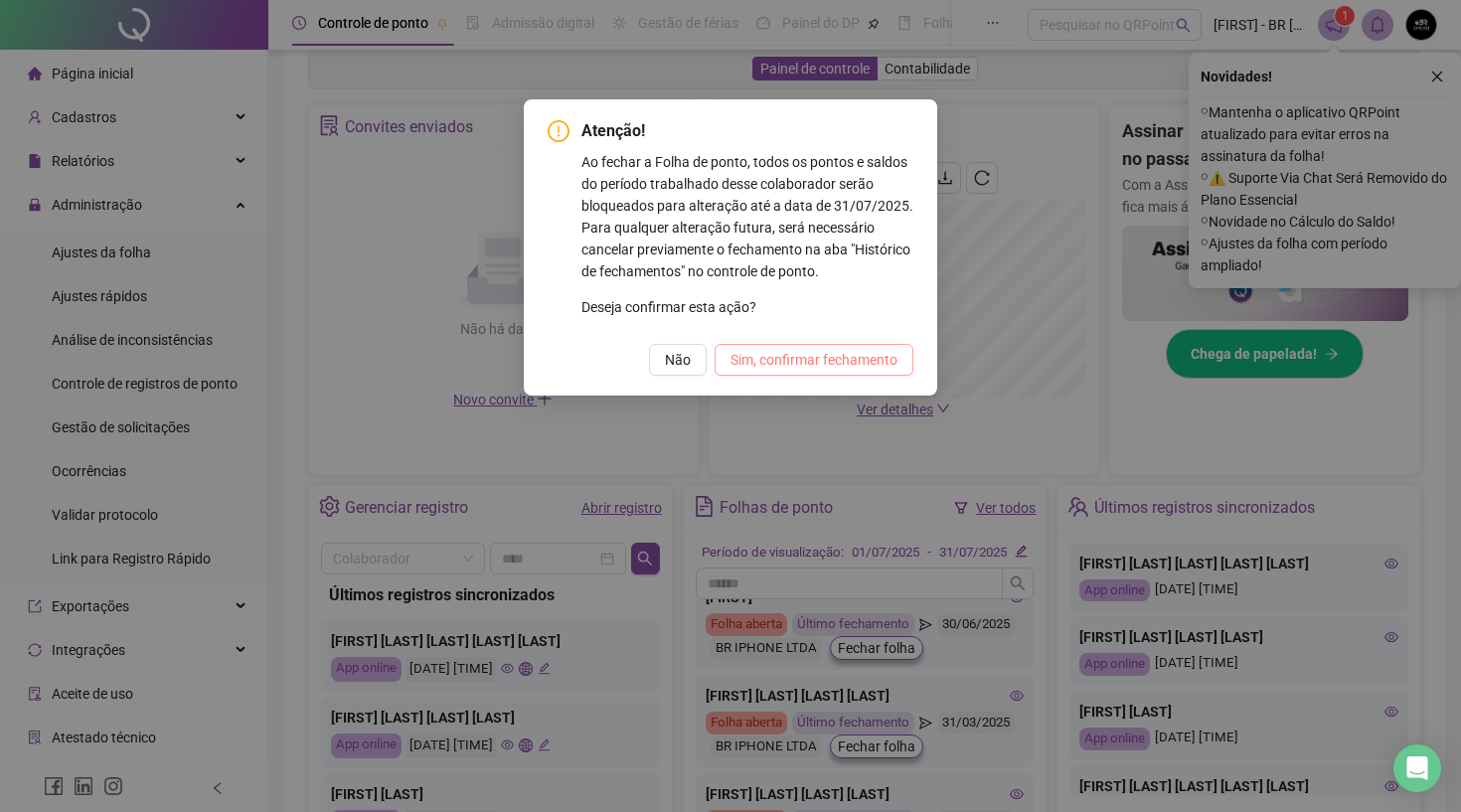 click on "Sim, confirmar fechamento" at bounding box center (814, 360) 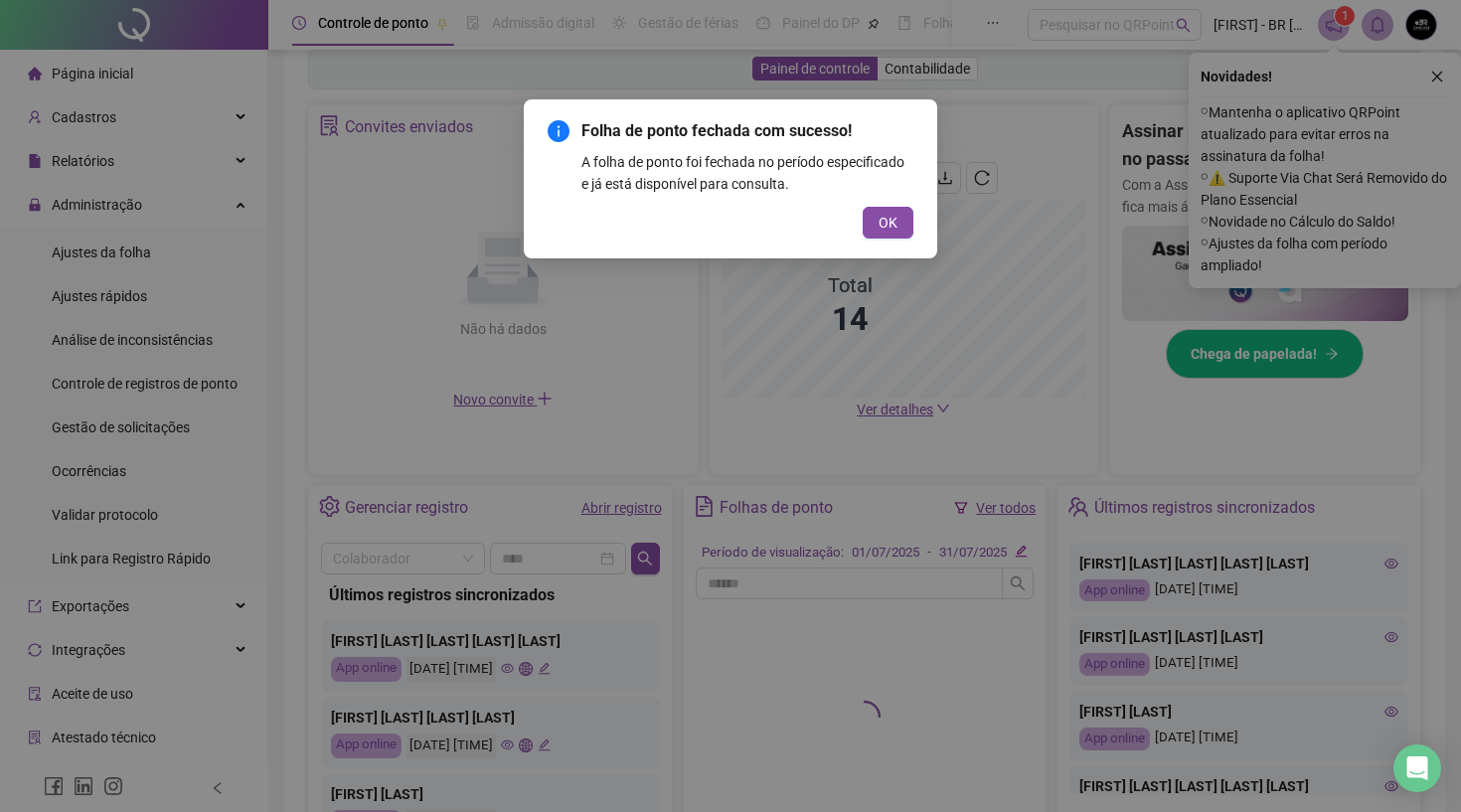 scroll, scrollTop: 342, scrollLeft: 0, axis: vertical 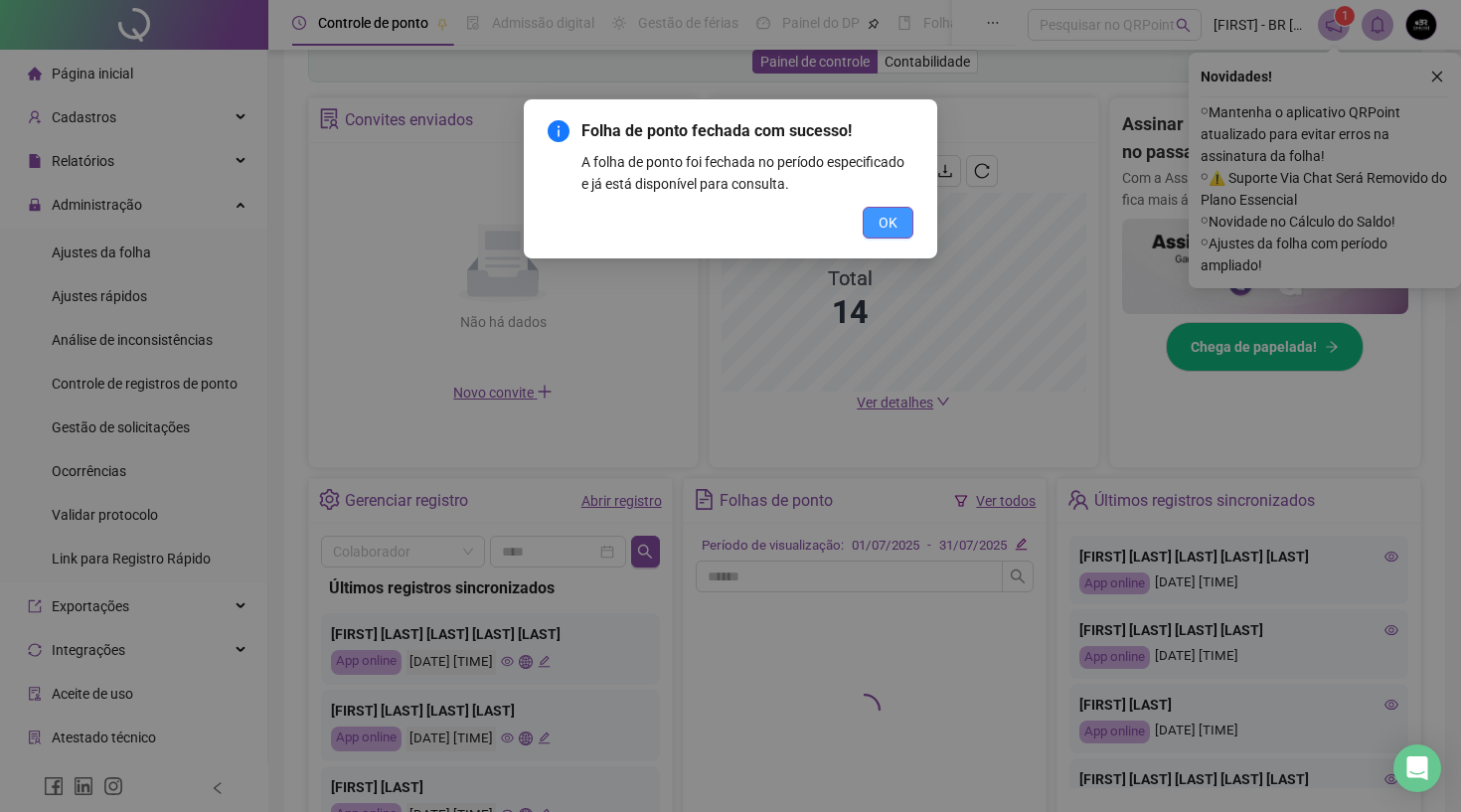 click on "OK" at bounding box center (888, 223) 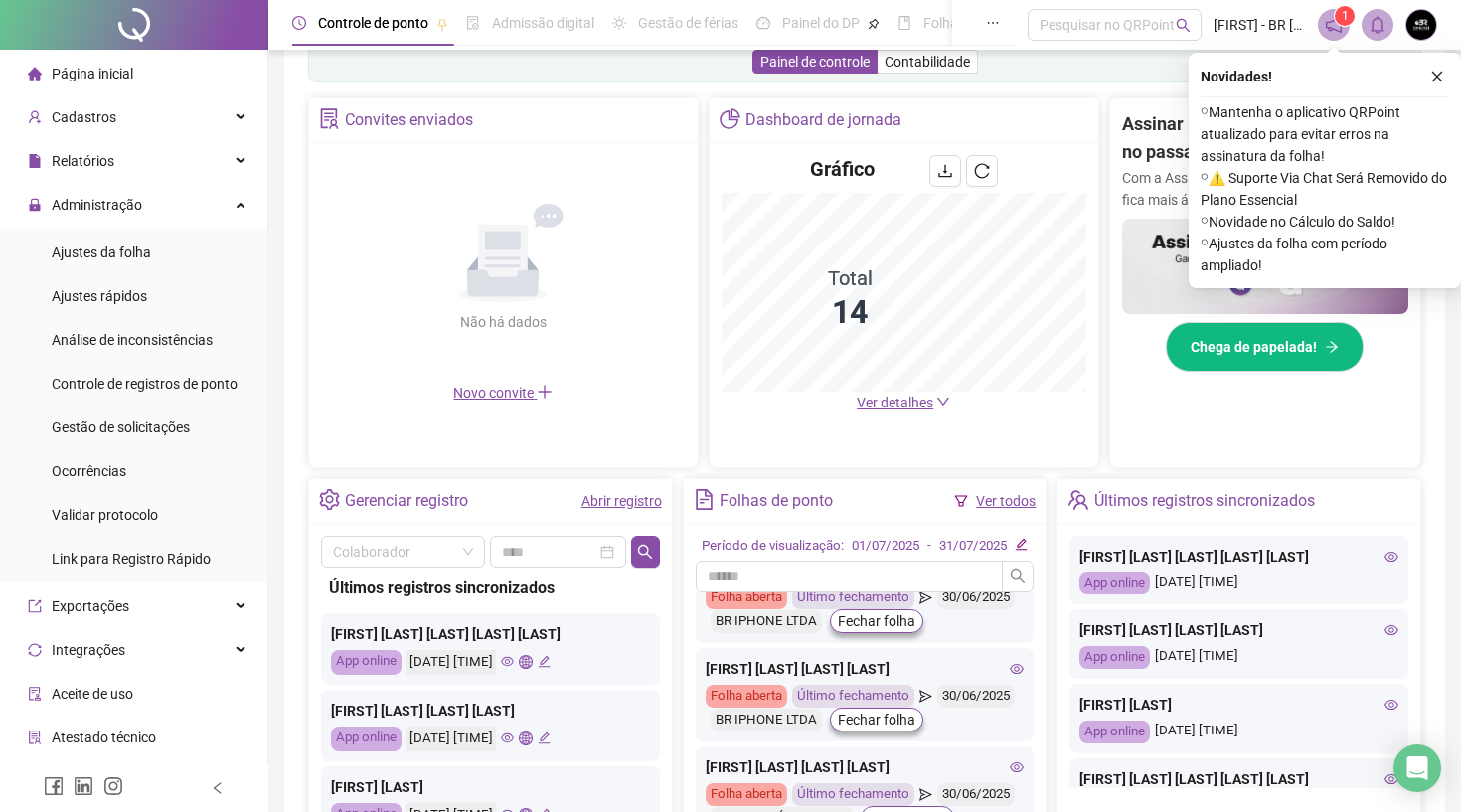 scroll, scrollTop: 373, scrollLeft: 0, axis: vertical 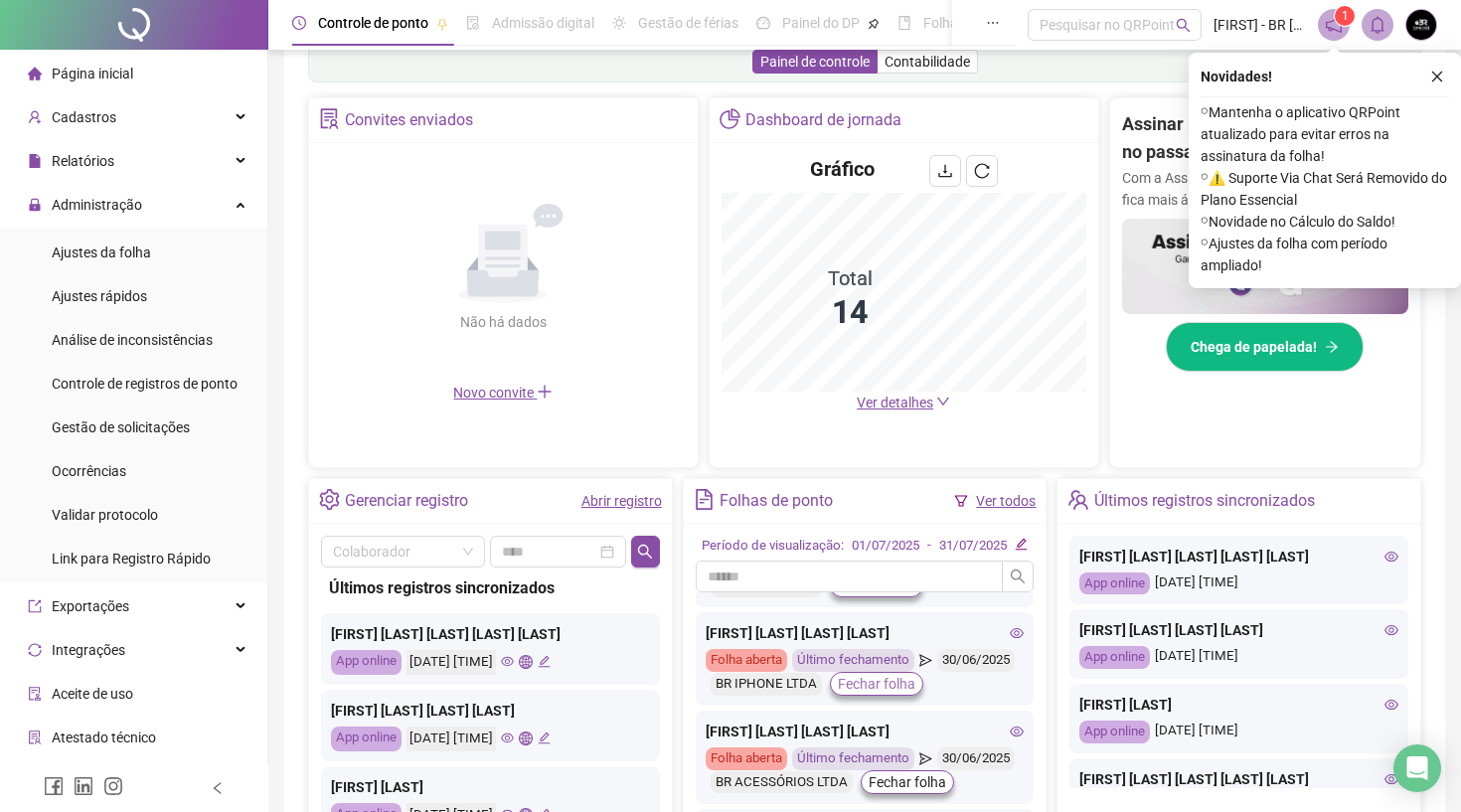 click on "Fechar folha" at bounding box center (877, 684) 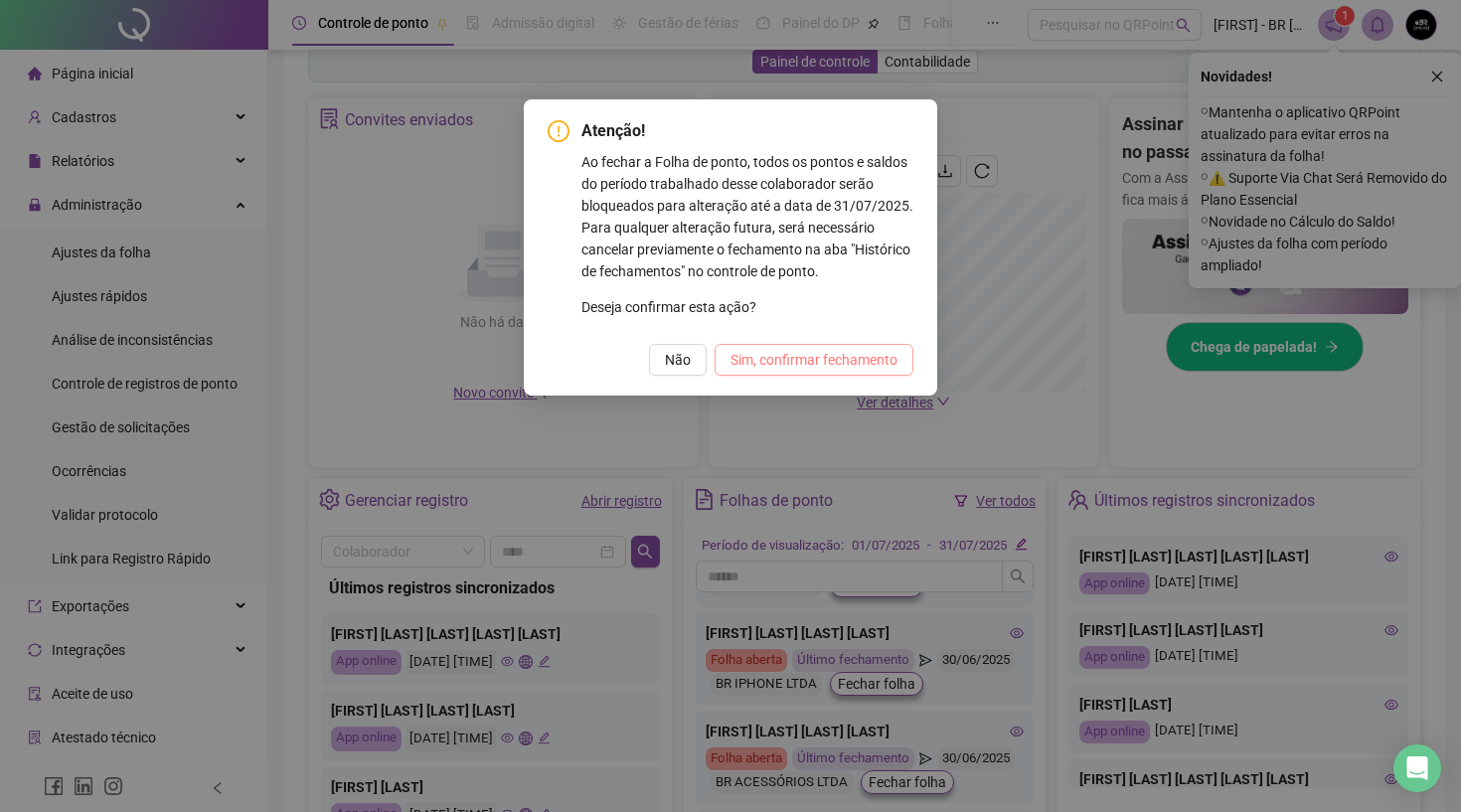 click on "Sim, confirmar fechamento" at bounding box center [814, 360] 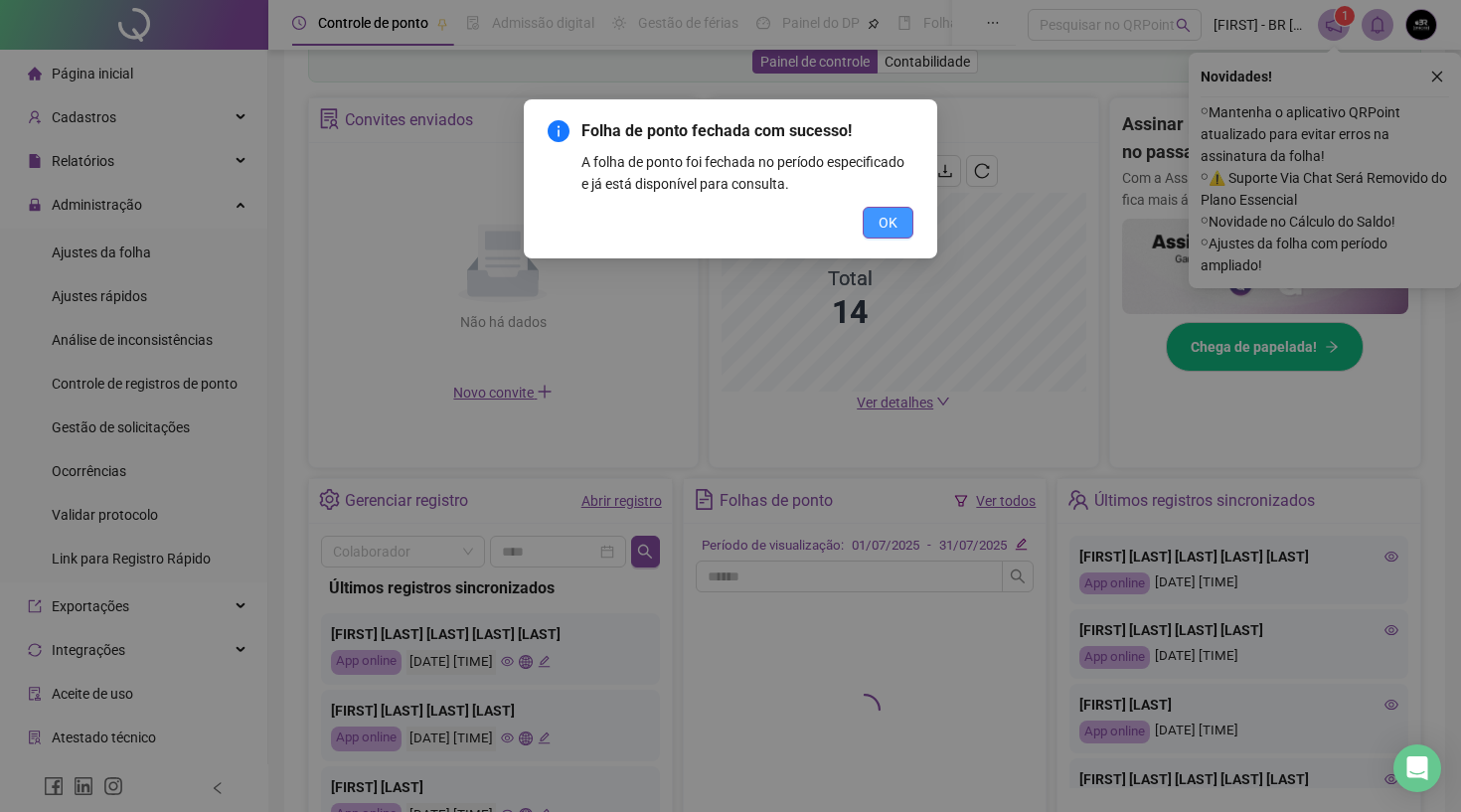 click on "OK" at bounding box center [888, 223] 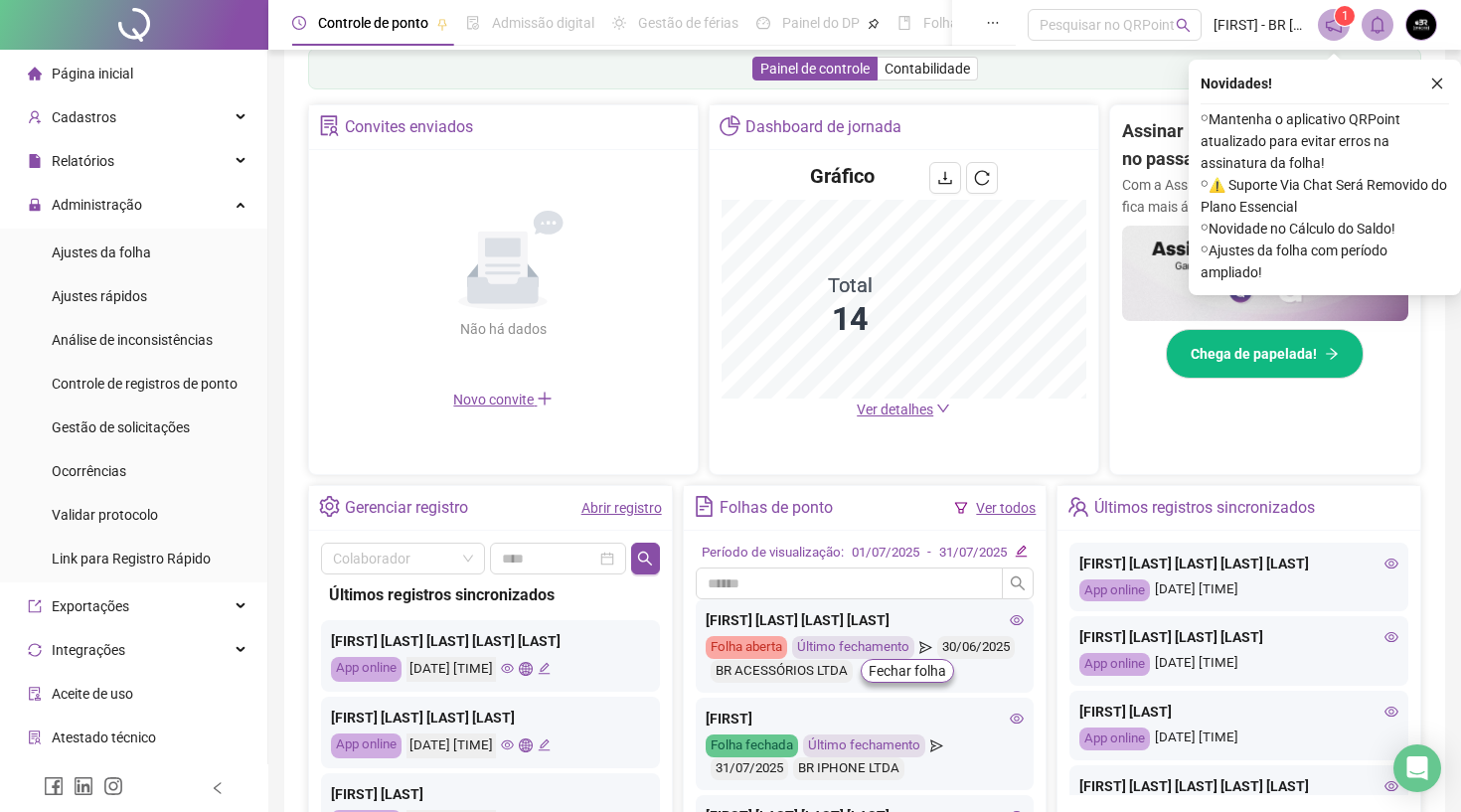 scroll, scrollTop: 351, scrollLeft: 0, axis: vertical 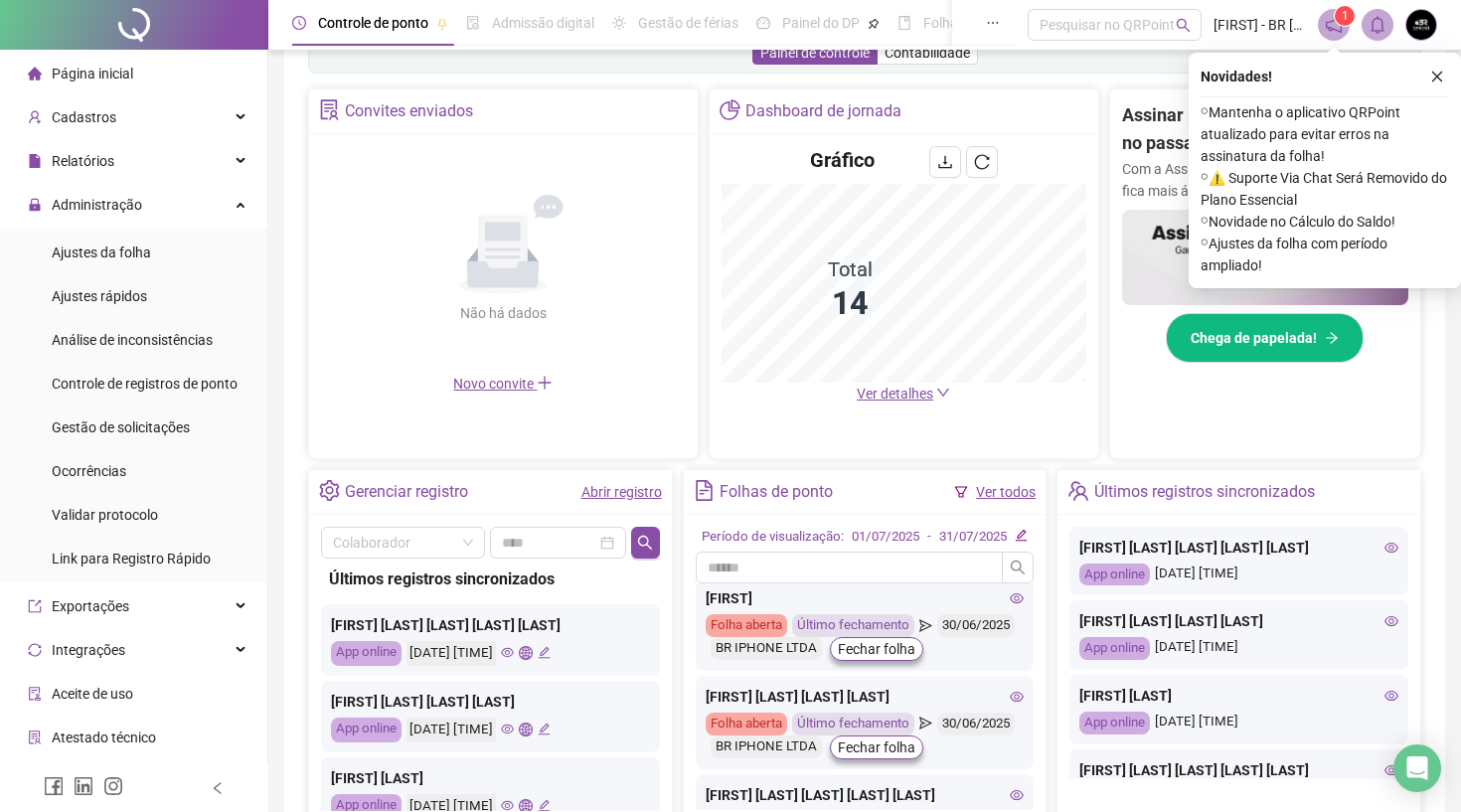 click on "Fechar folha" at bounding box center (963, 551) 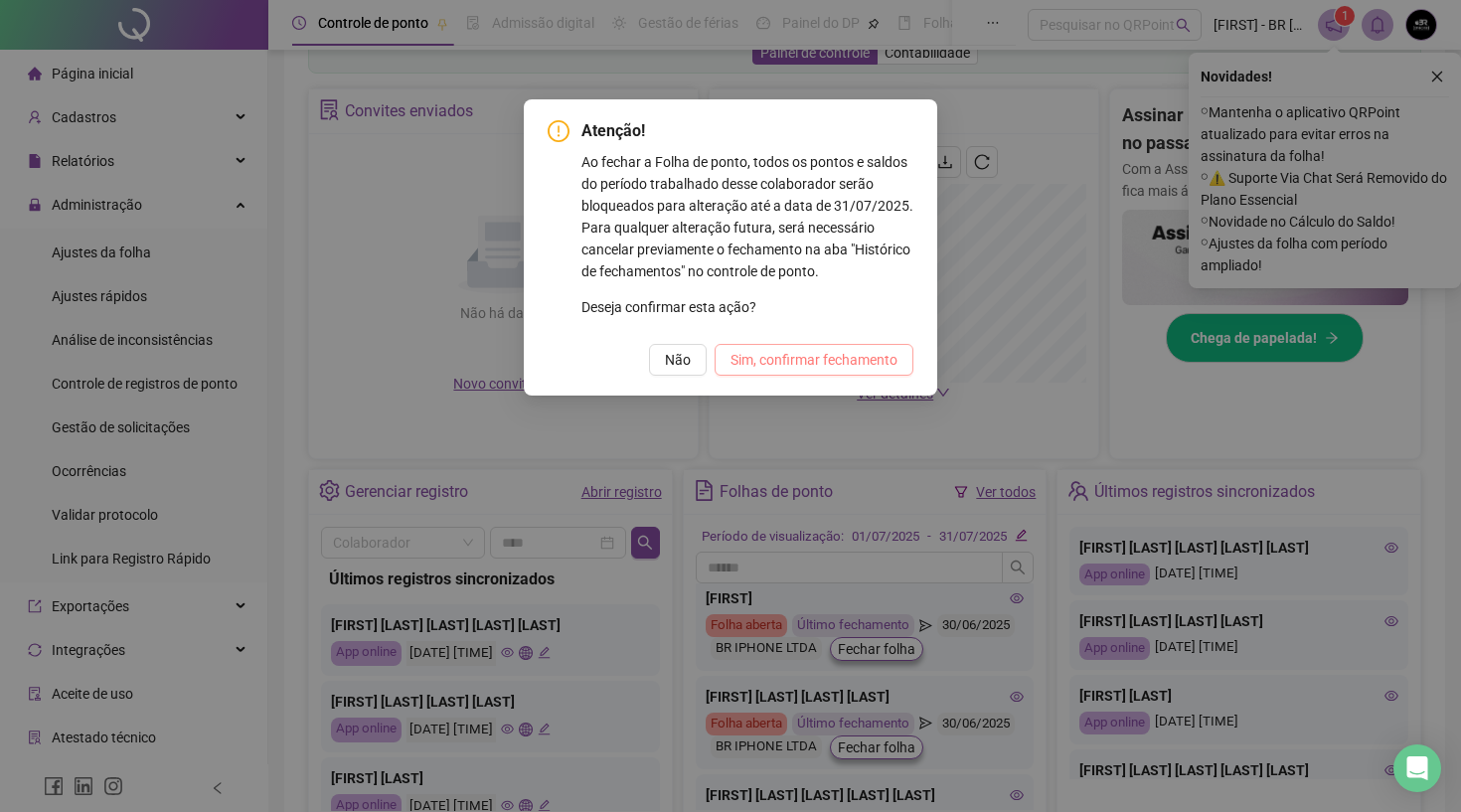 click on "Sim, confirmar fechamento" at bounding box center (814, 360) 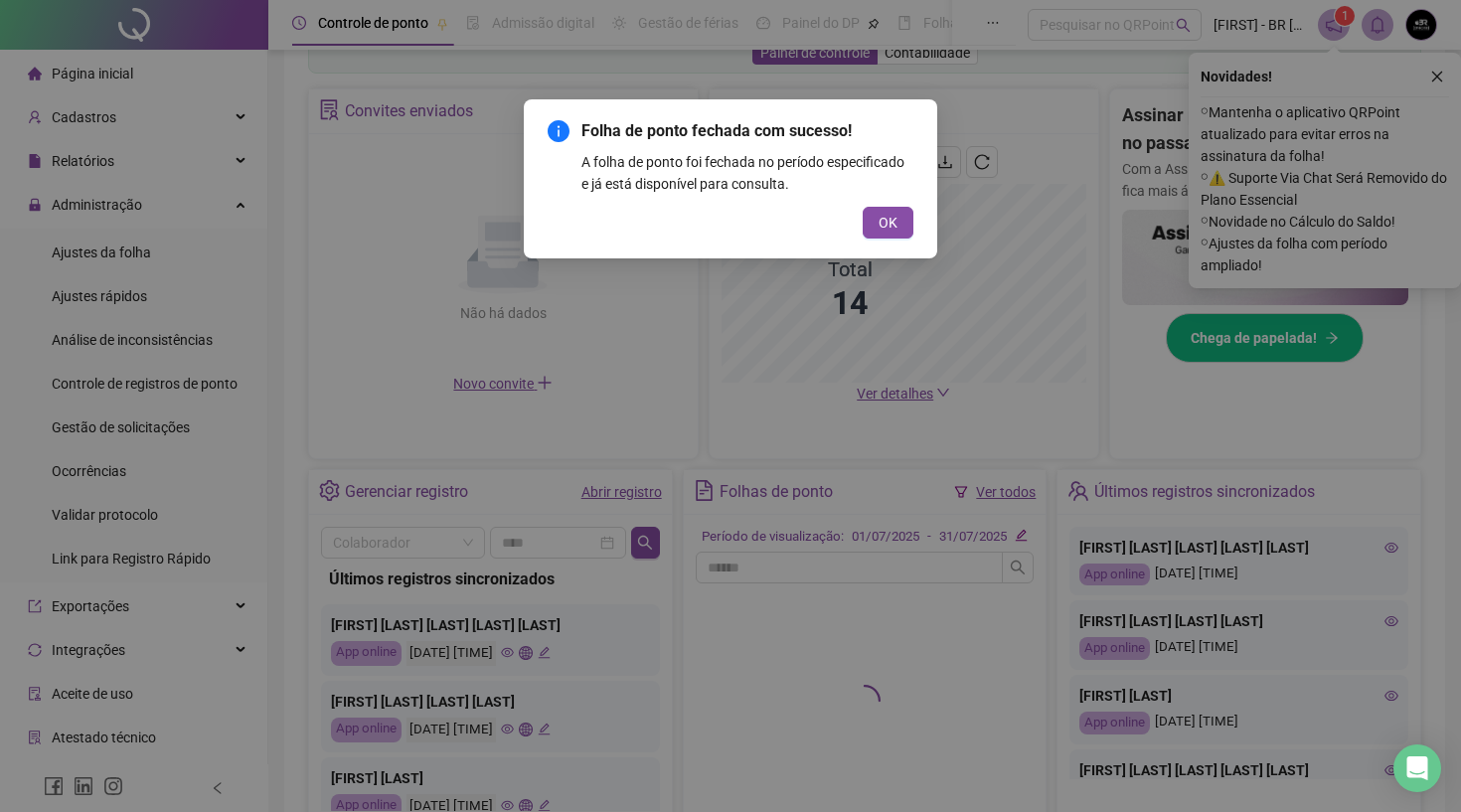 click on "Folha de ponto fechada com sucesso! A folha de ponto foi fechada no período especificado e já está disponível para consulta. OK" at bounding box center [730, 179] 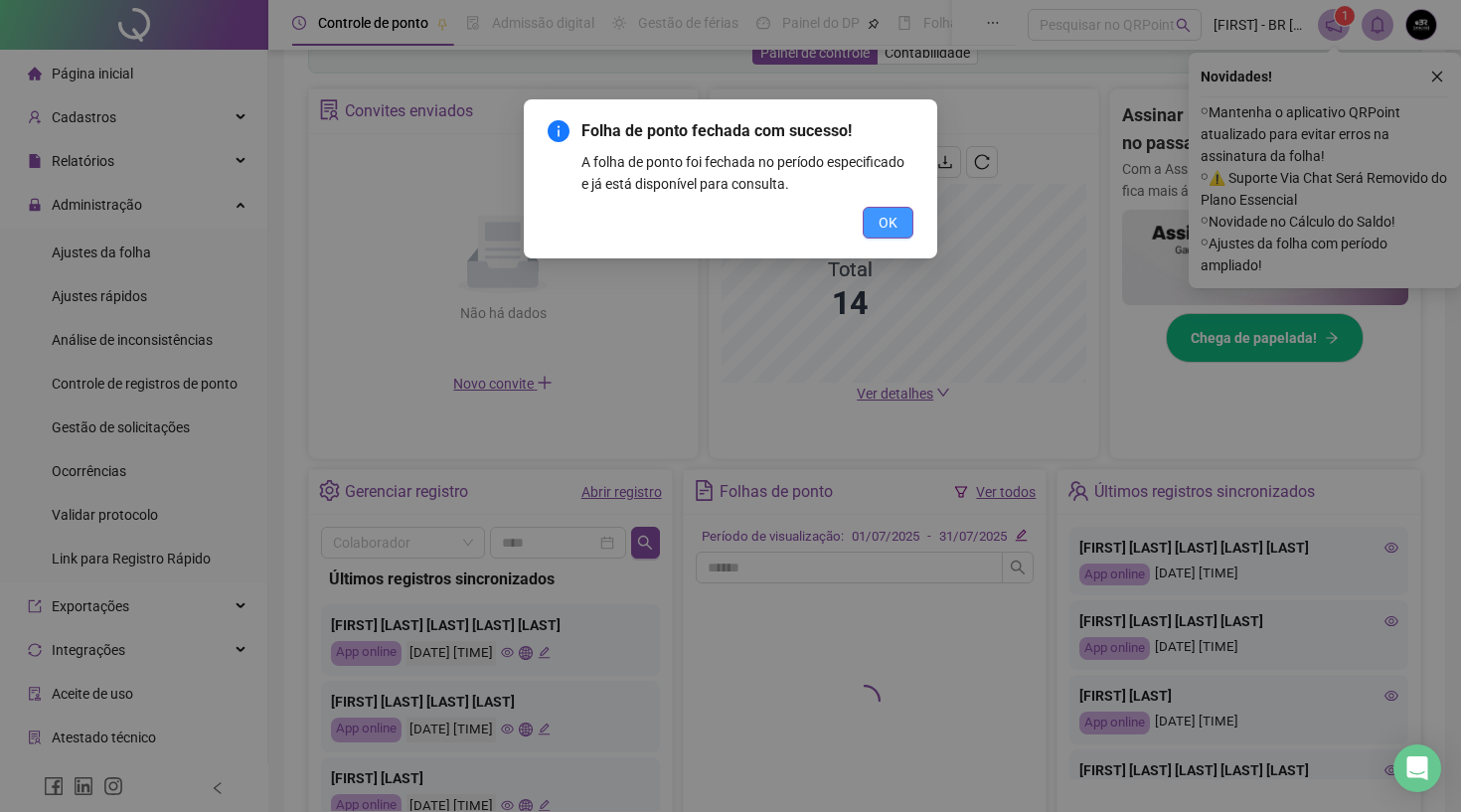 click on "OK" at bounding box center (888, 223) 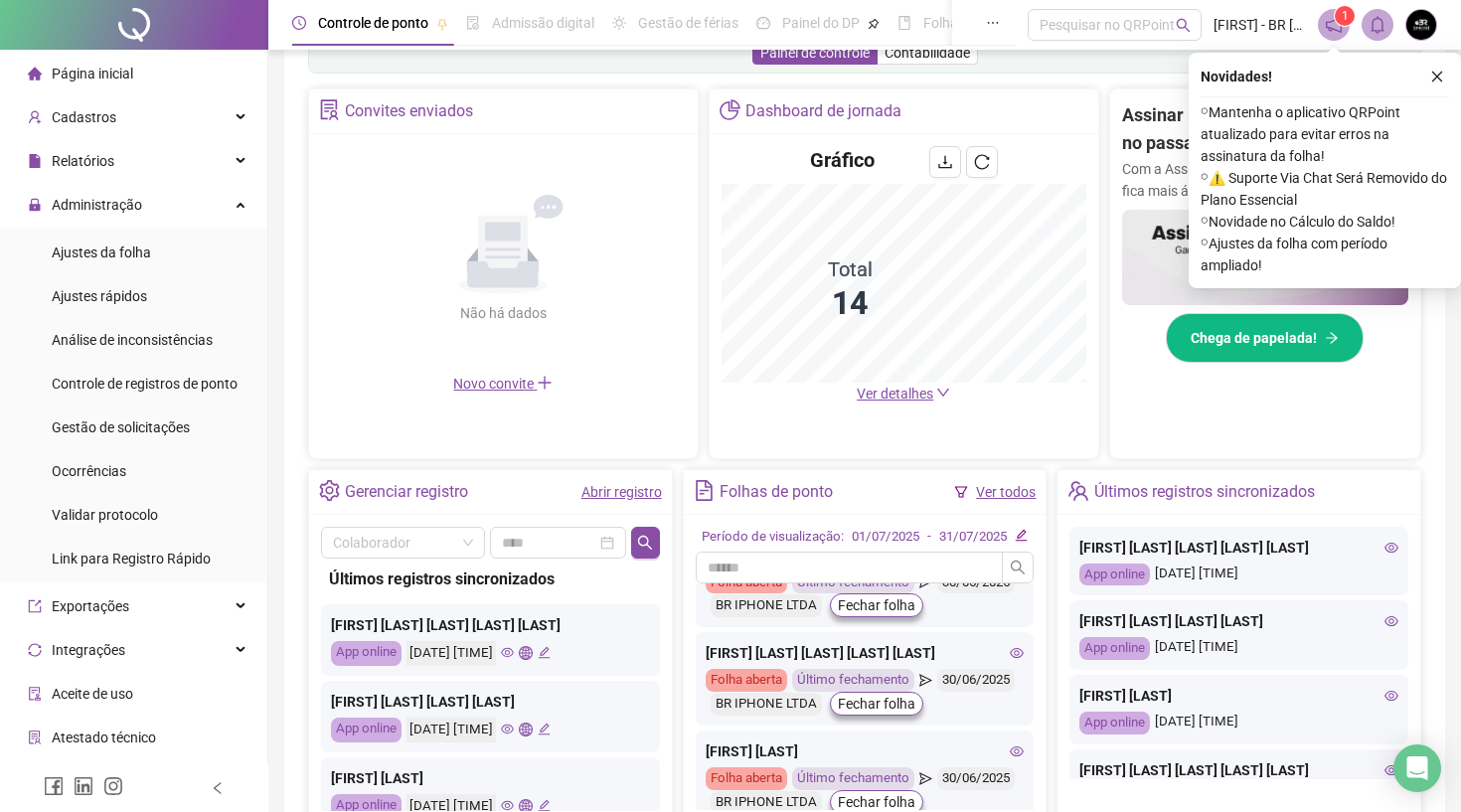 scroll, scrollTop: 1128, scrollLeft: 0, axis: vertical 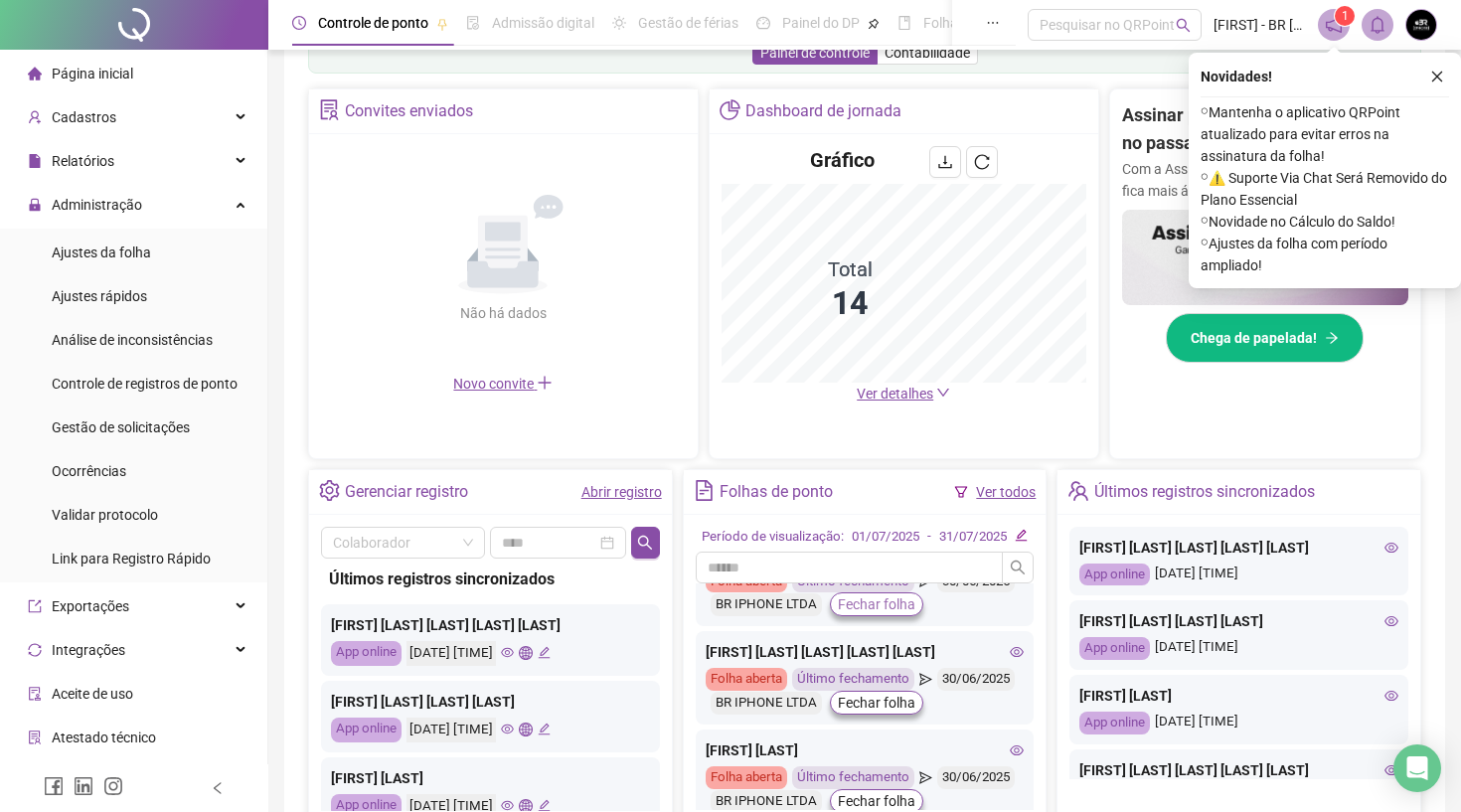 click on "Fechar folha" at bounding box center [877, 604] 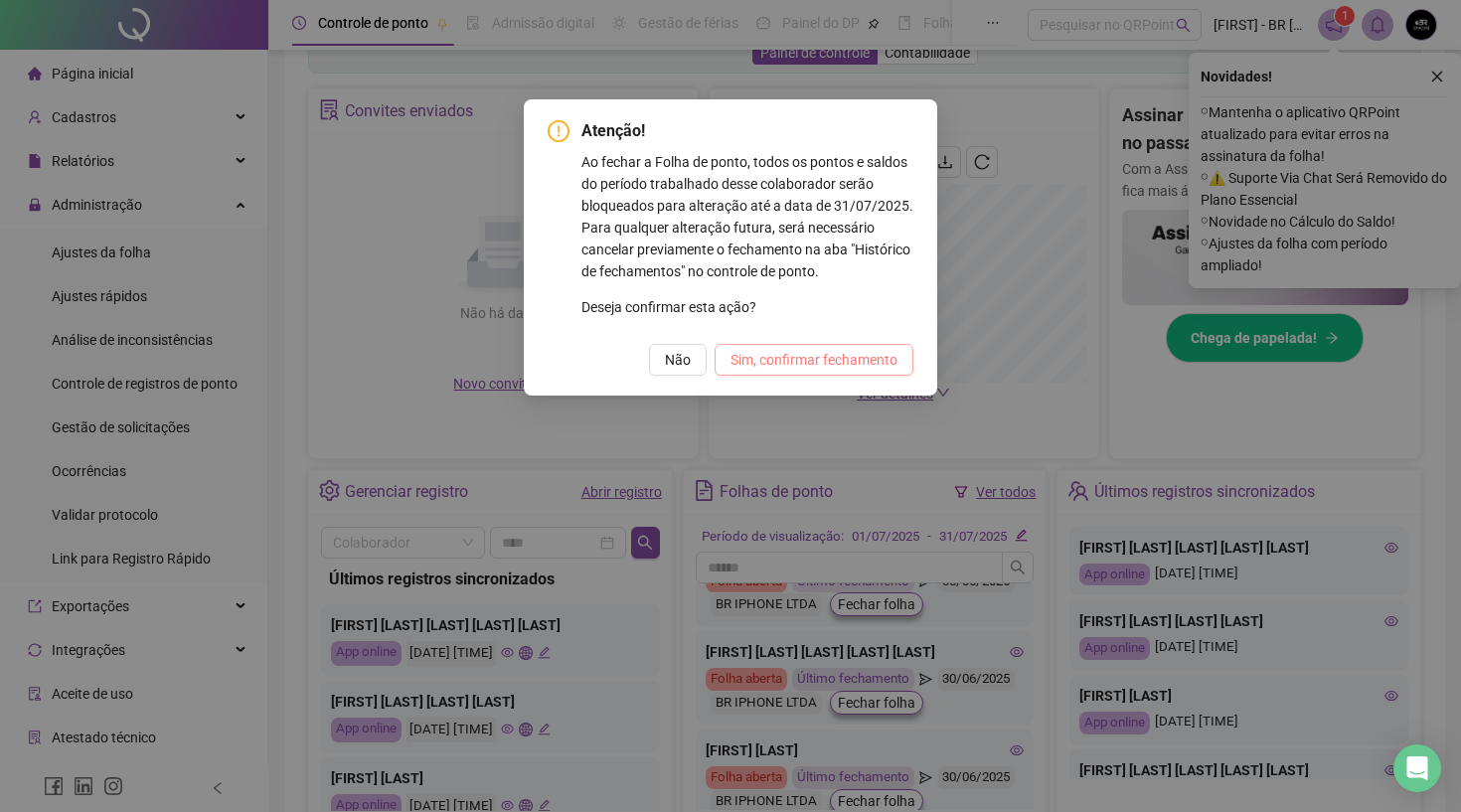 click on "Sim, confirmar fechamento" at bounding box center (814, 360) 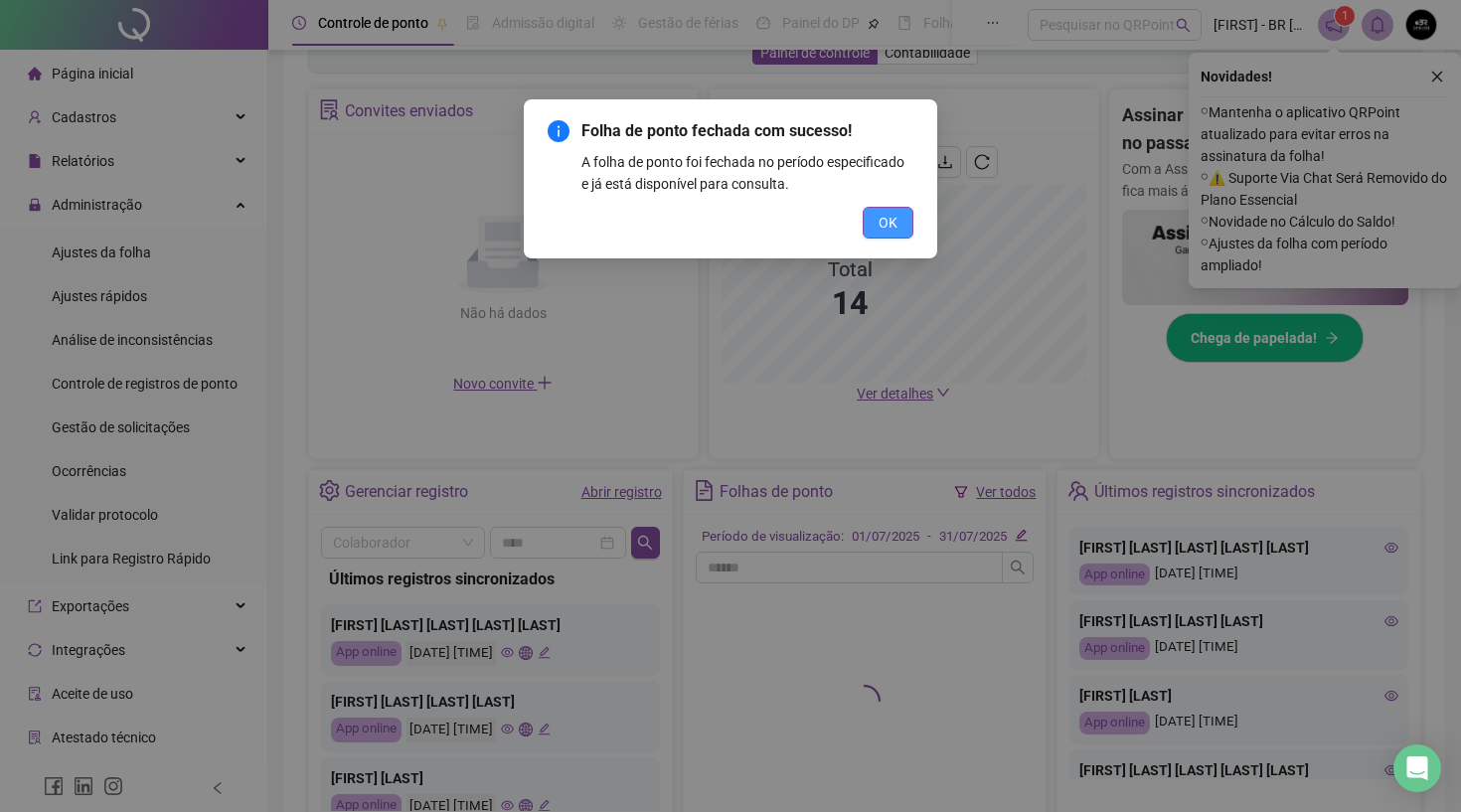 click on "OK" at bounding box center (888, 223) 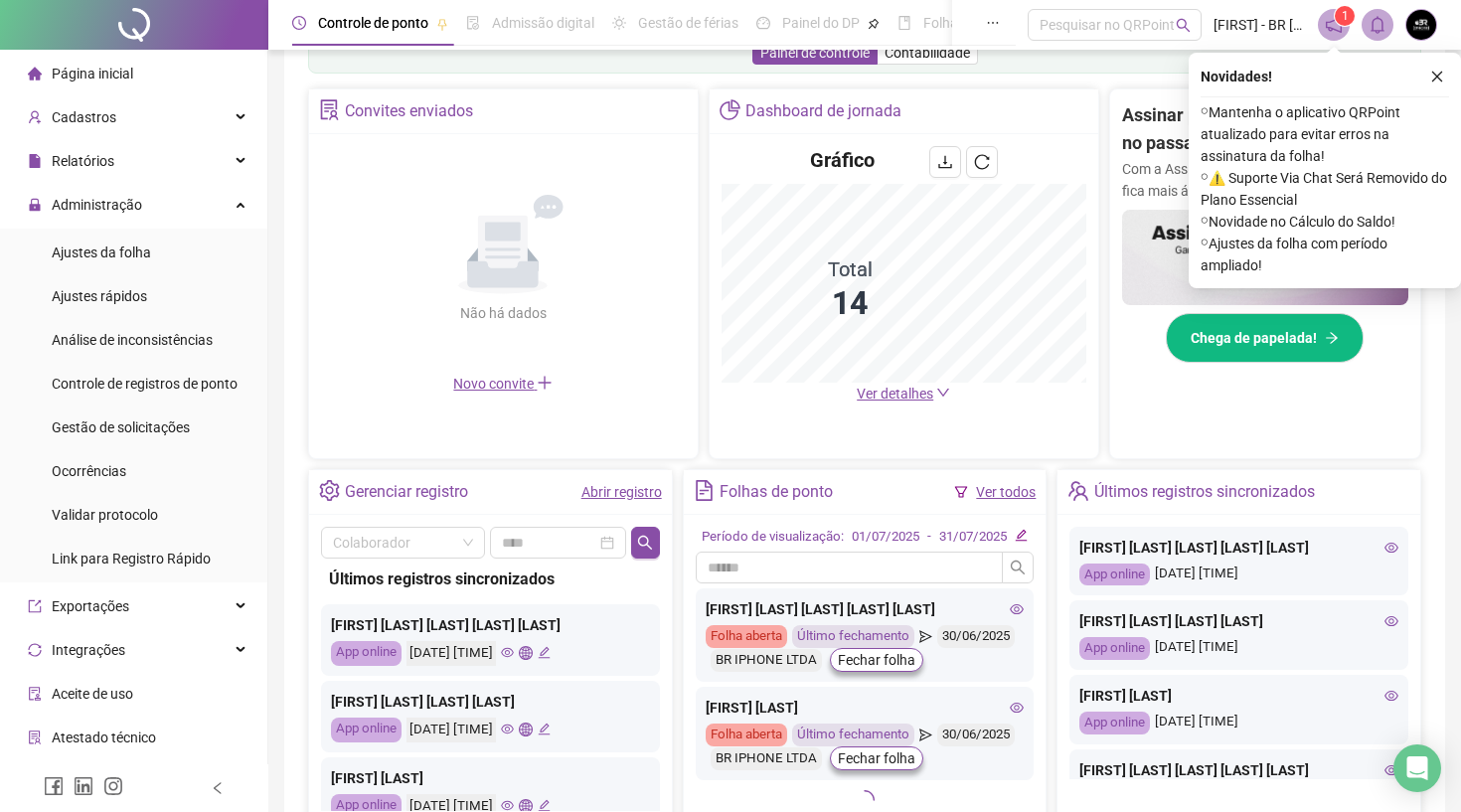 scroll, scrollTop: 1211, scrollLeft: 0, axis: vertical 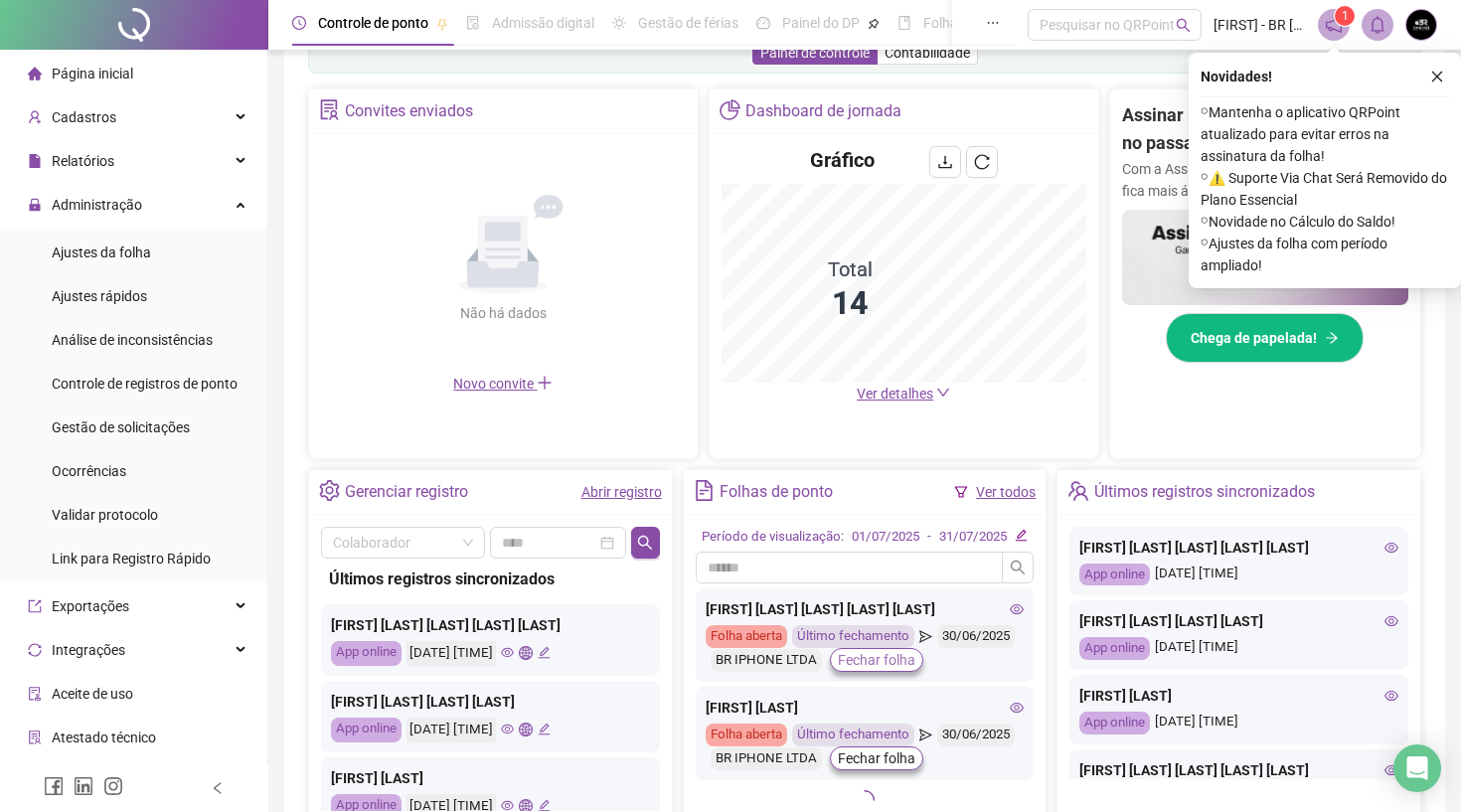 click on "Fechar folha" at bounding box center (877, 660) 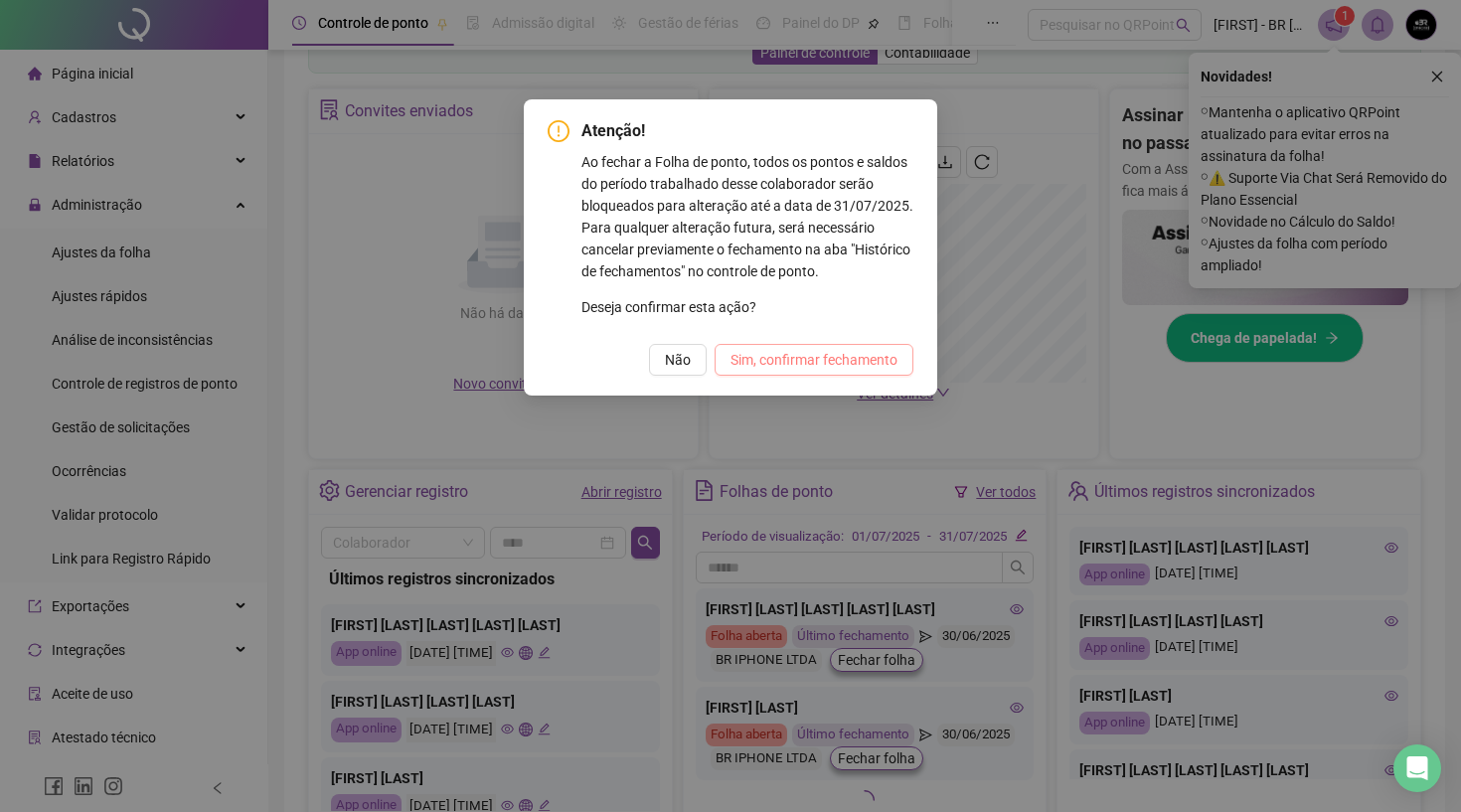 click on "Sim, confirmar fechamento" at bounding box center (814, 360) 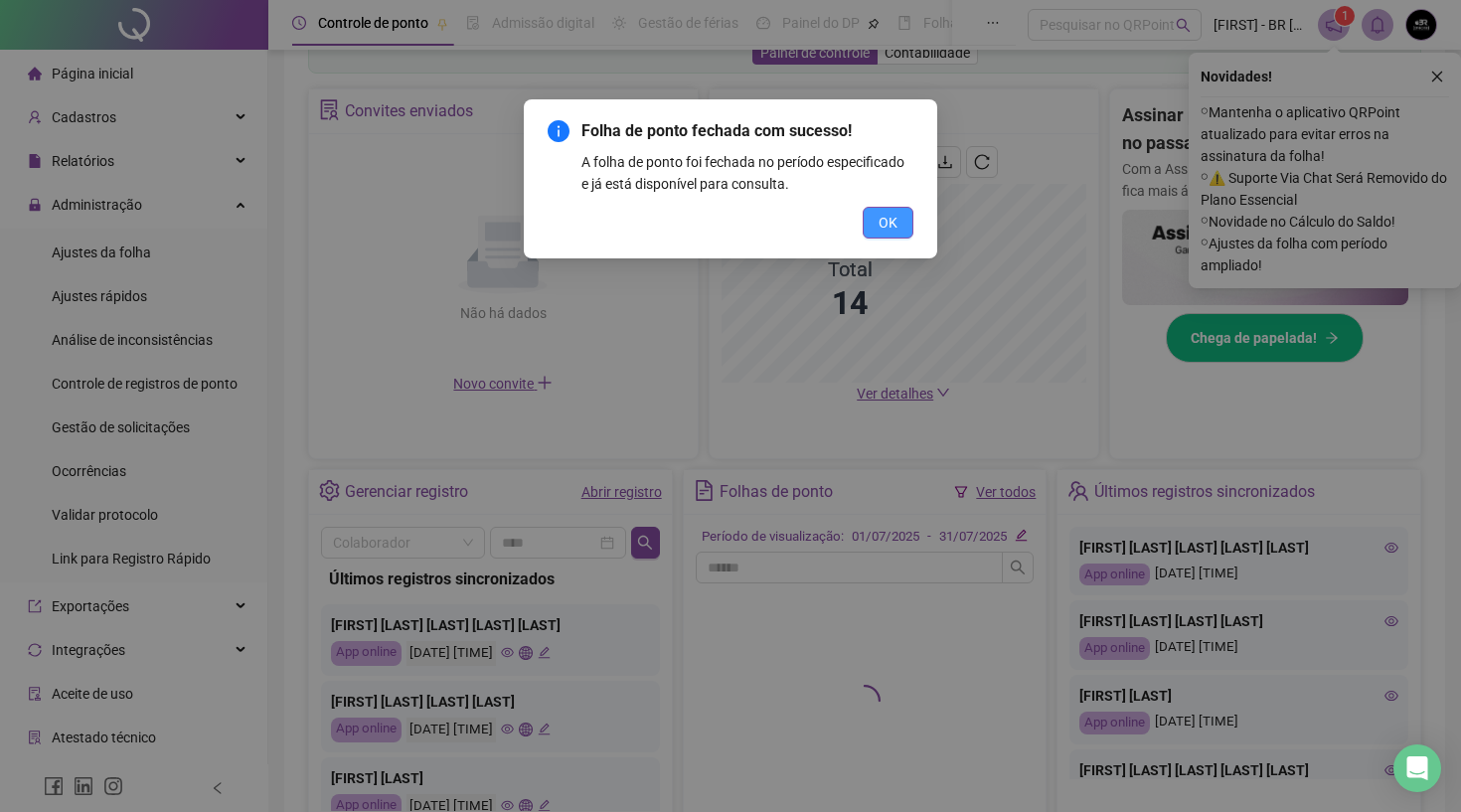click on "OK" at bounding box center [888, 223] 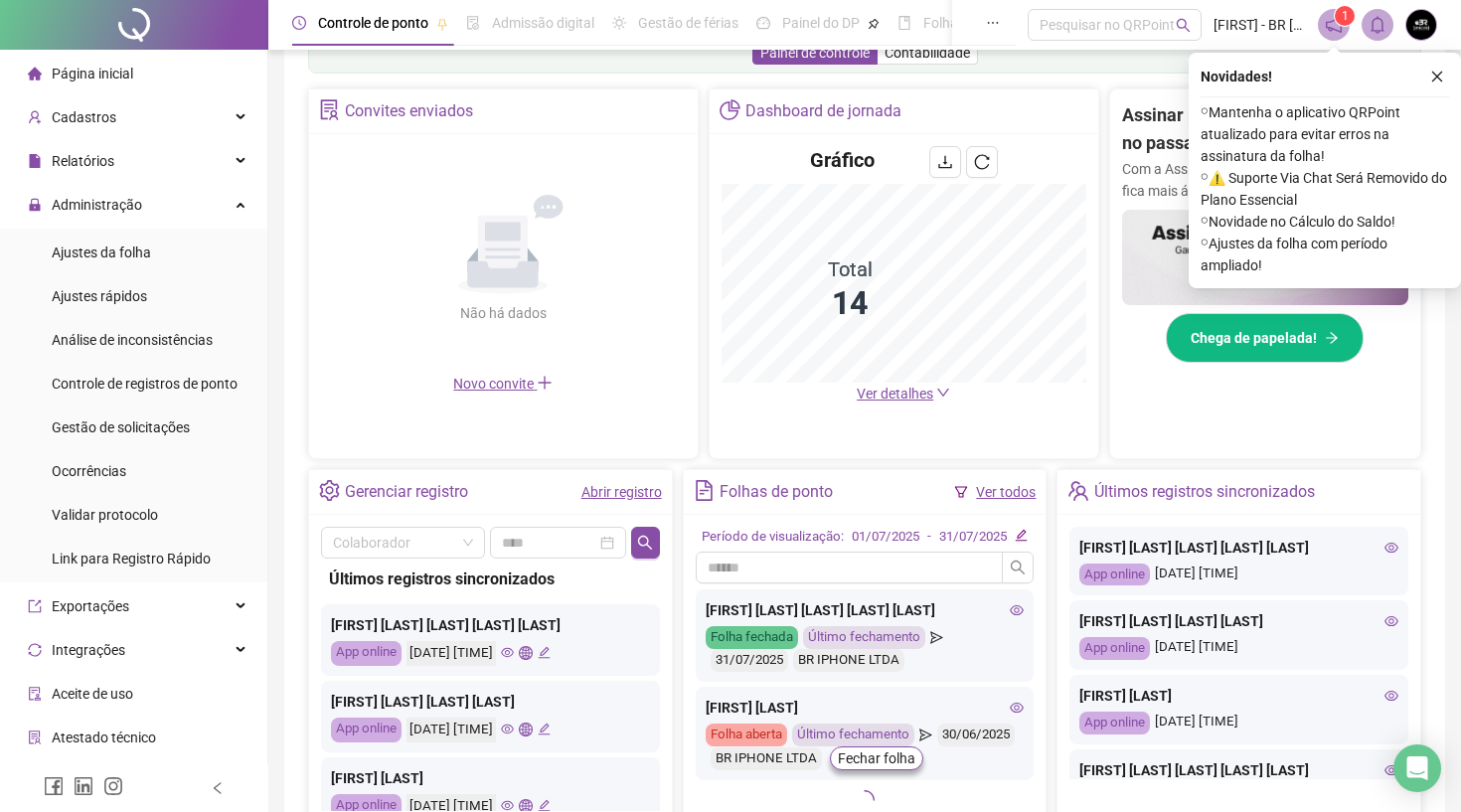 scroll, scrollTop: 1237, scrollLeft: 0, axis: vertical 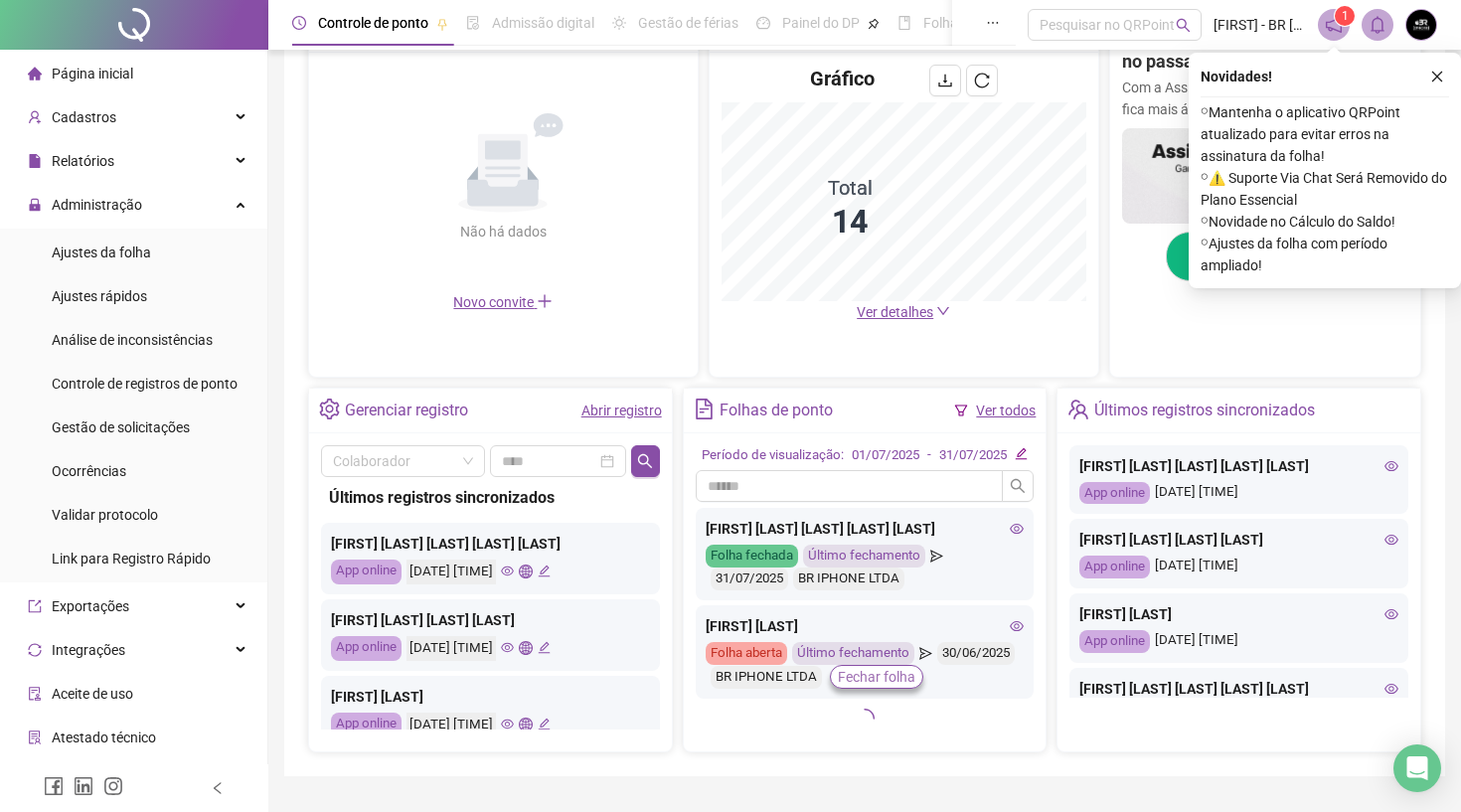 click on "Fechar folha" at bounding box center [877, 676] 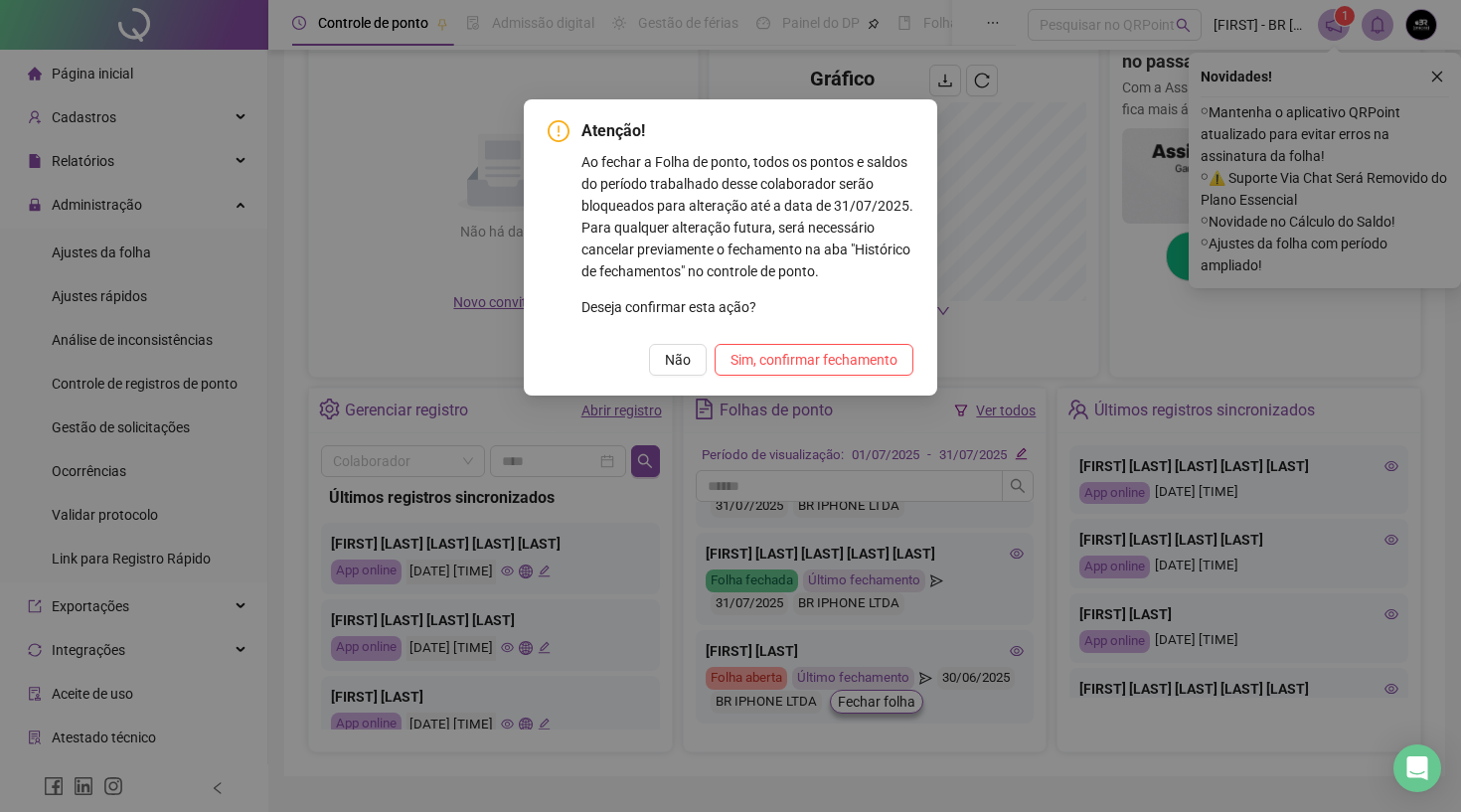 scroll, scrollTop: 1213, scrollLeft: 0, axis: vertical 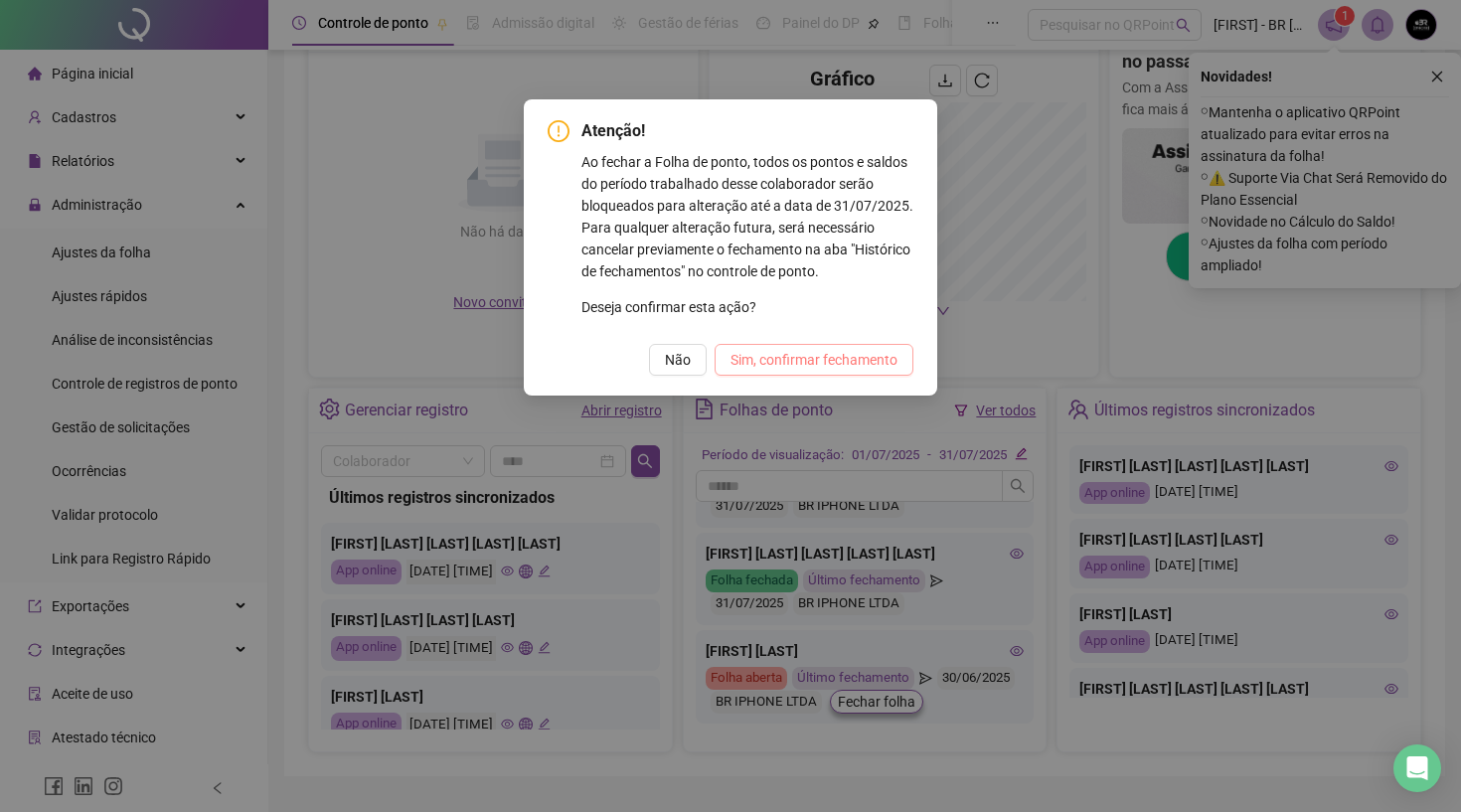 click on "Sim, confirmar fechamento" at bounding box center (814, 360) 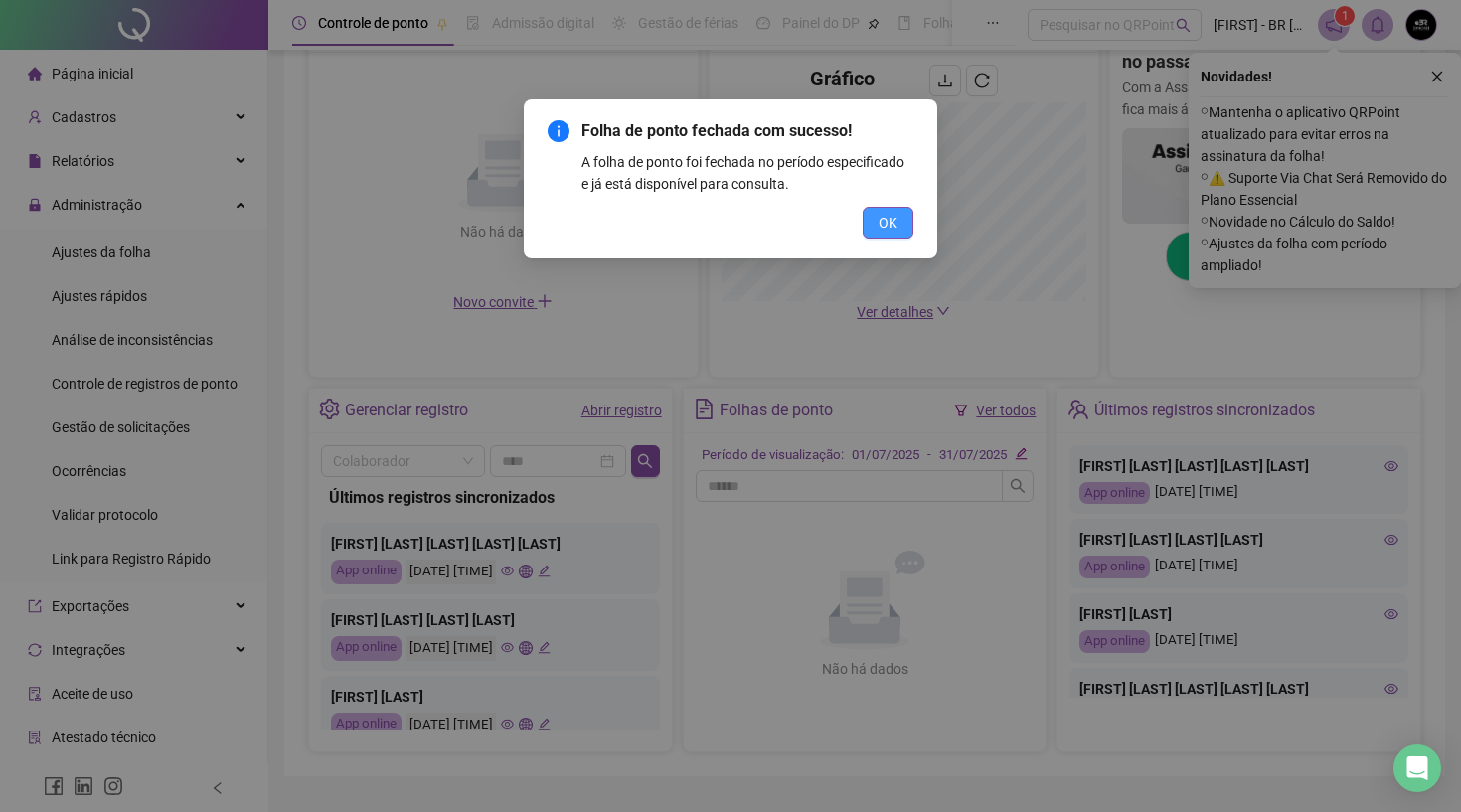 click on "OK" at bounding box center (888, 223) 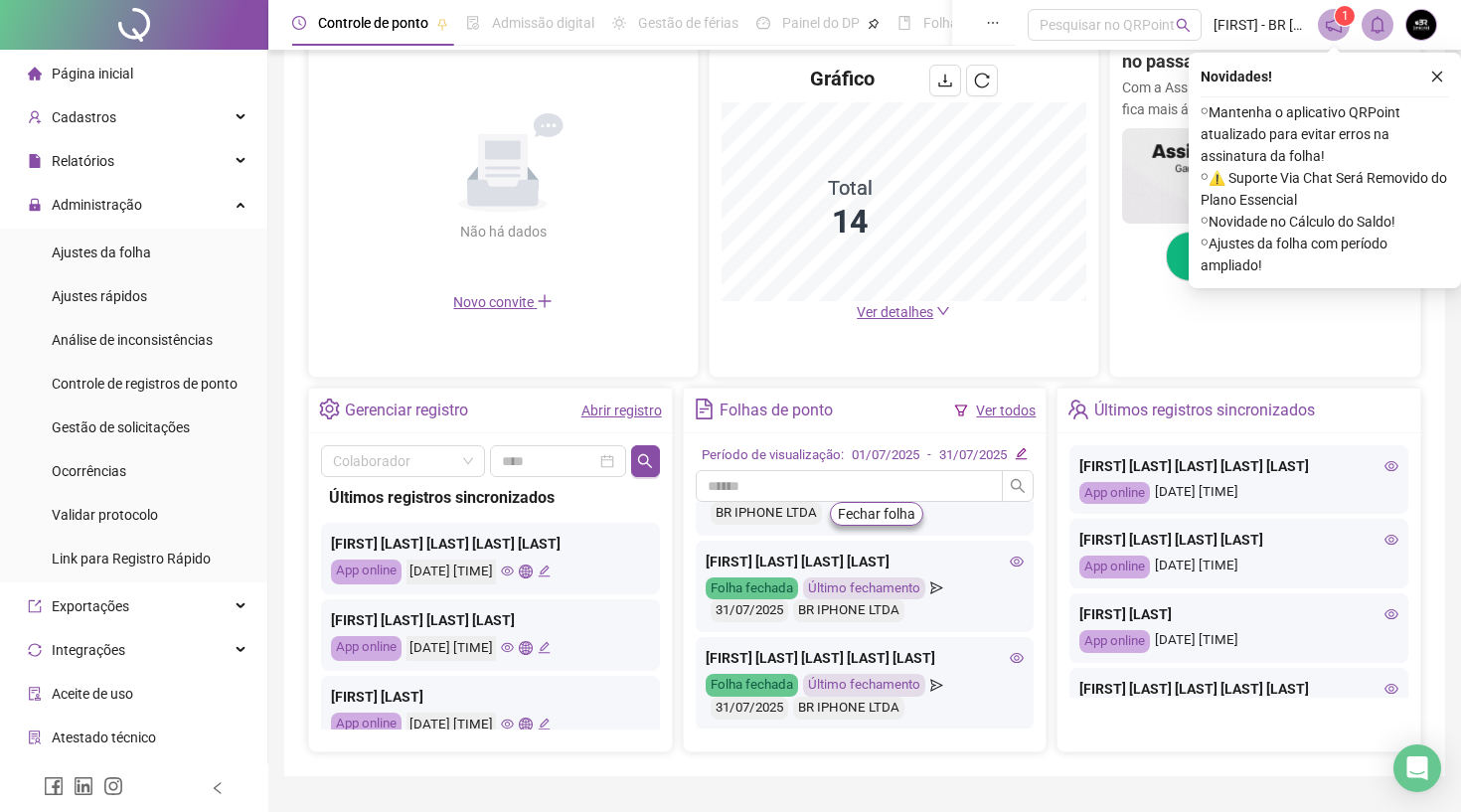 scroll, scrollTop: 1008, scrollLeft: 0, axis: vertical 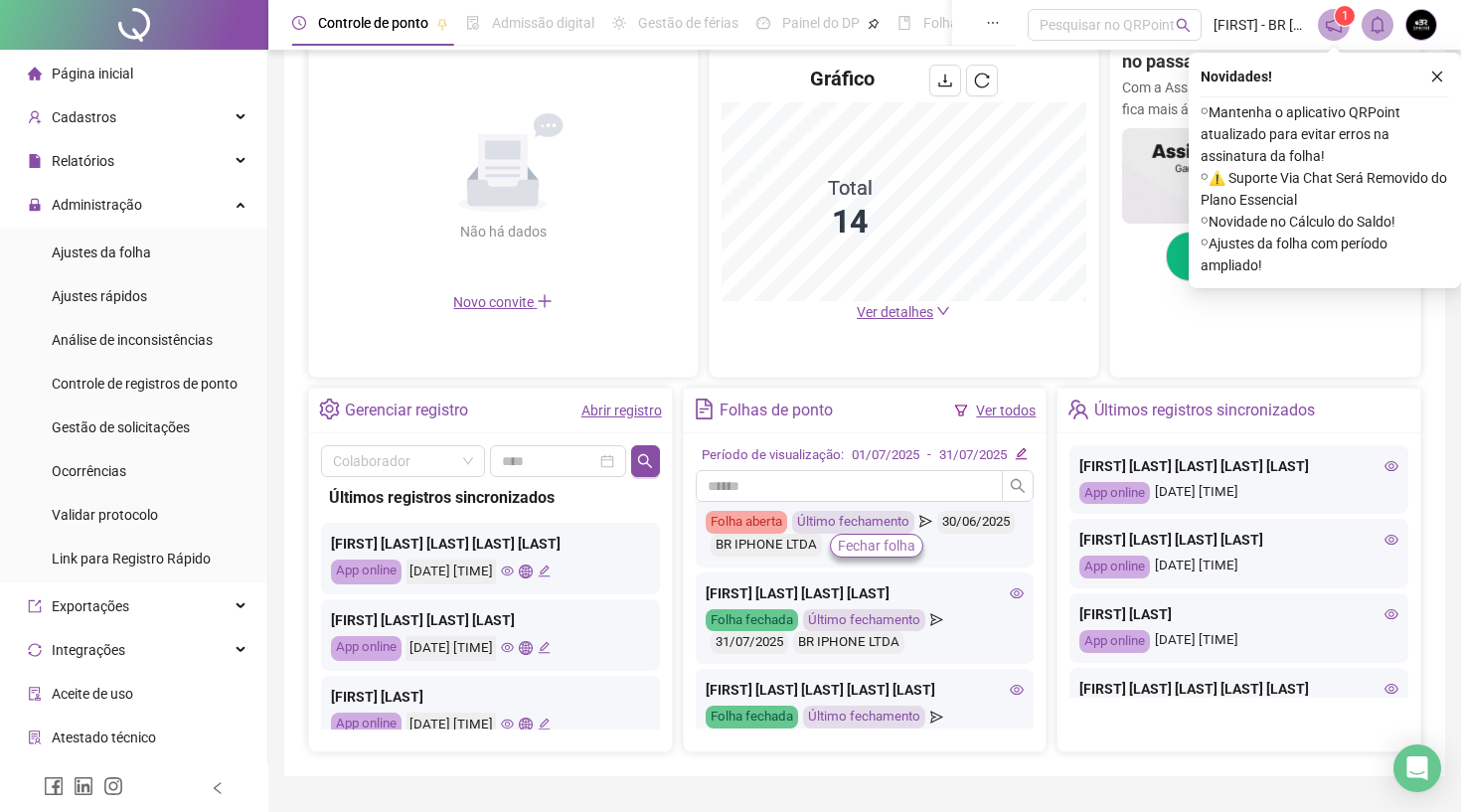 click on "Fechar folha" at bounding box center [877, 546] 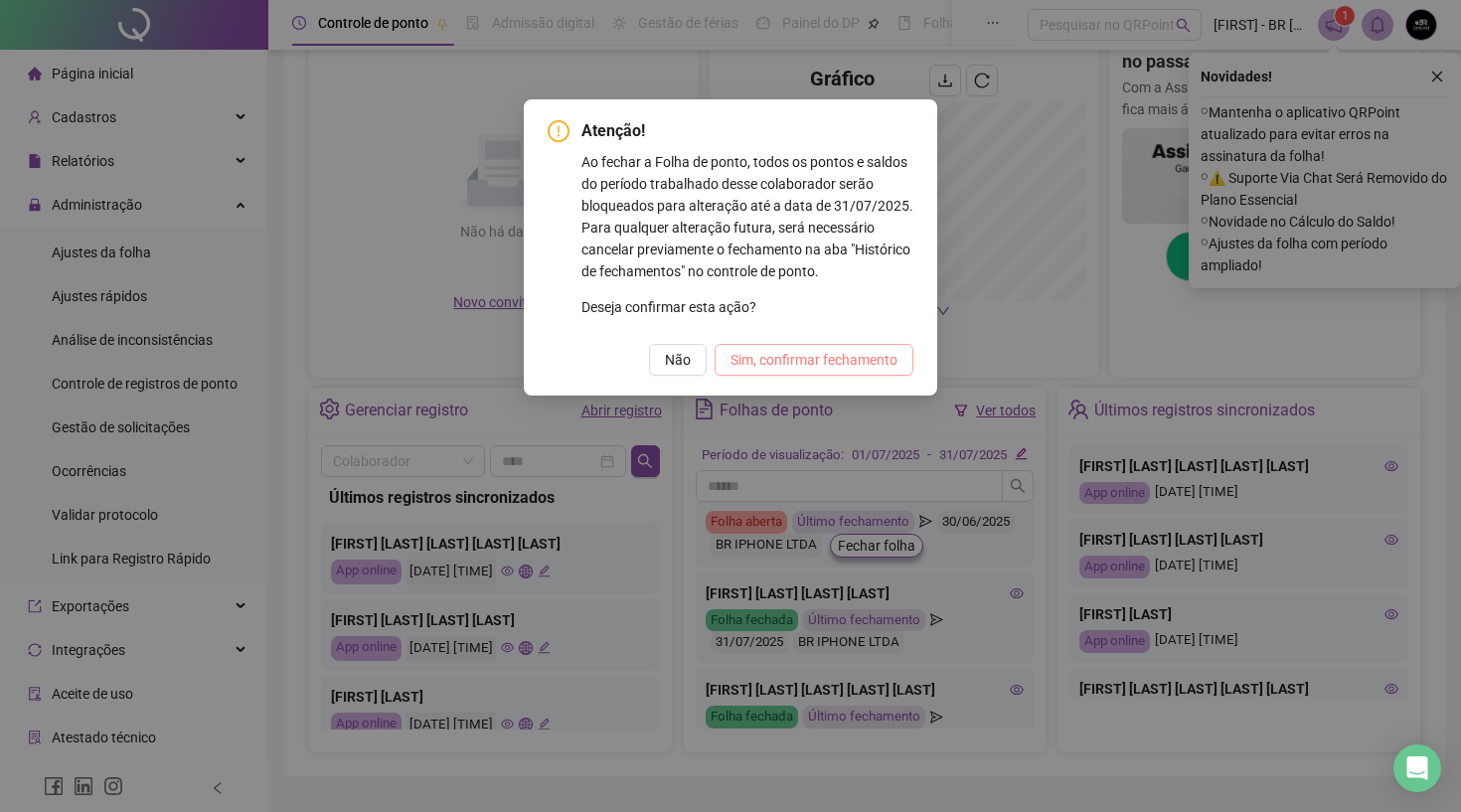 click on "Sim, confirmar fechamento" at bounding box center [814, 360] 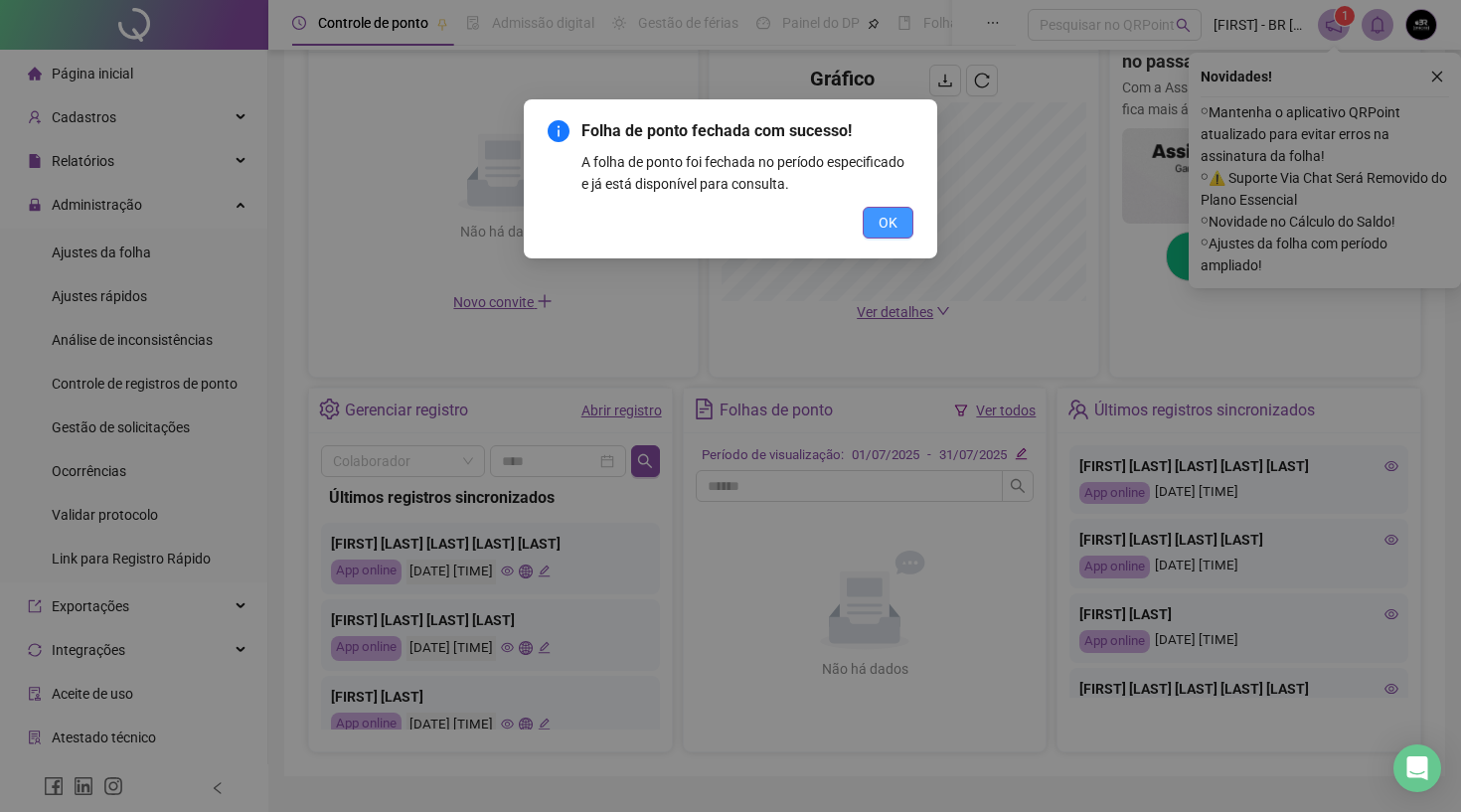 click on "OK" at bounding box center [888, 223] 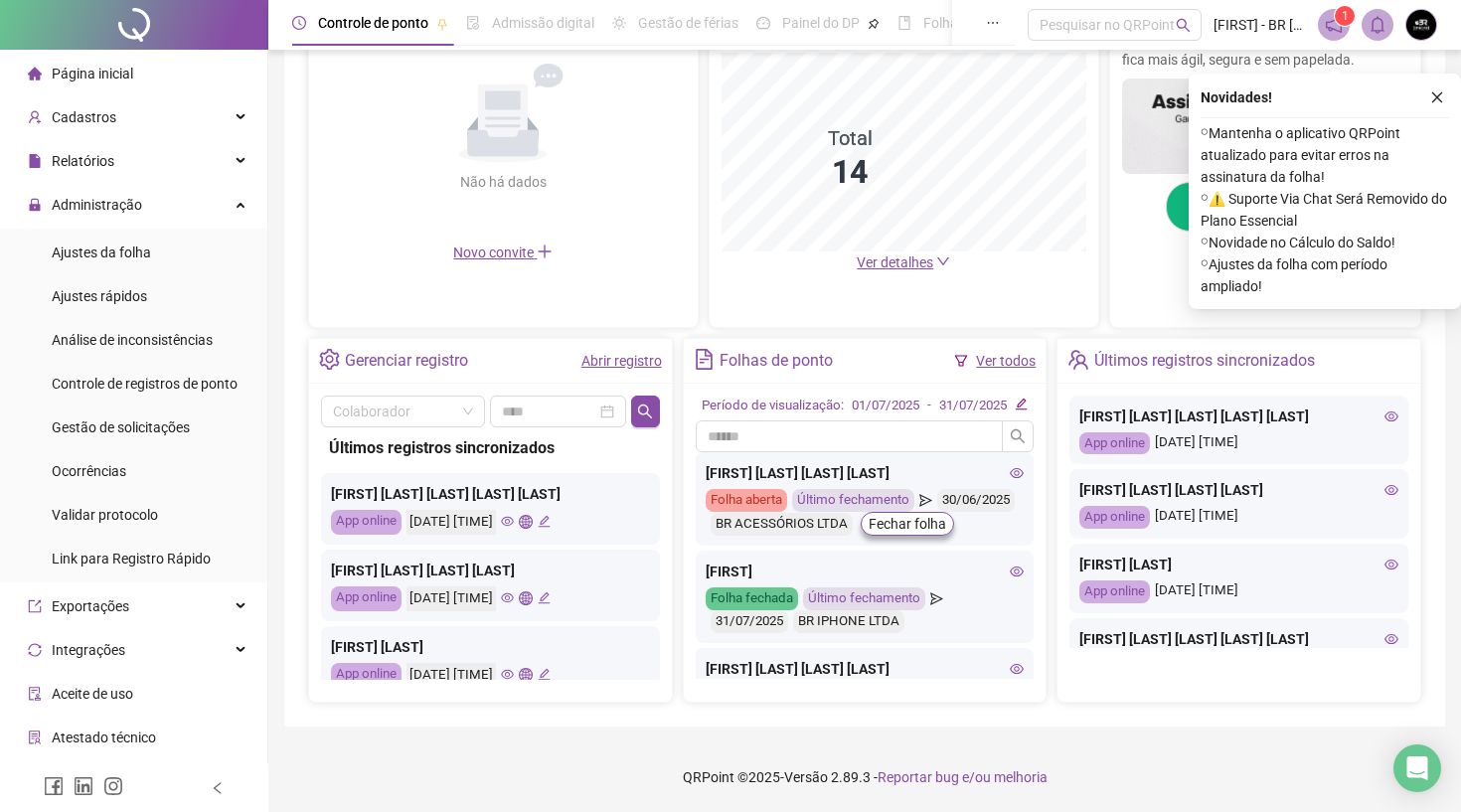 scroll, scrollTop: 501, scrollLeft: 0, axis: vertical 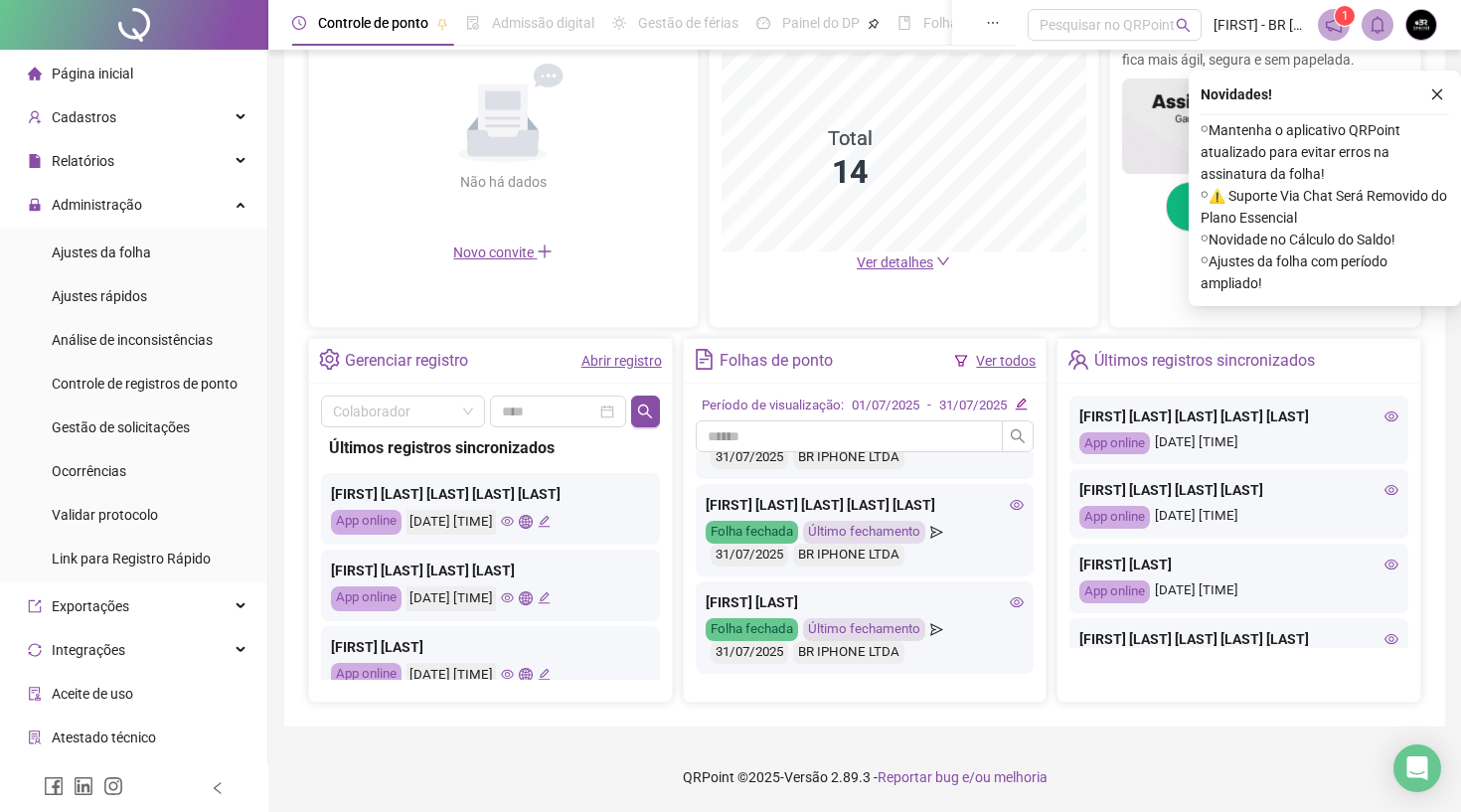 click 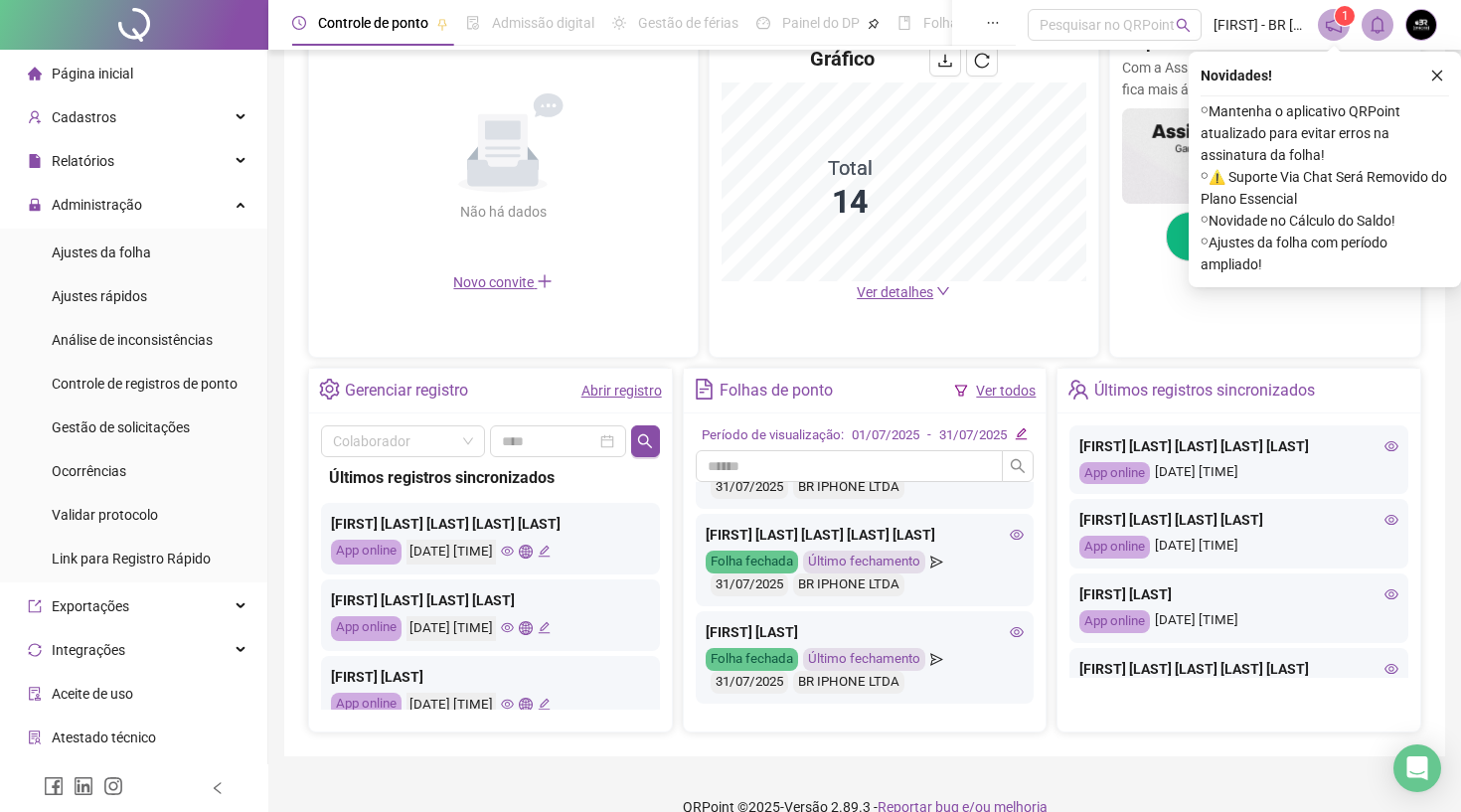 scroll, scrollTop: 451, scrollLeft: 0, axis: vertical 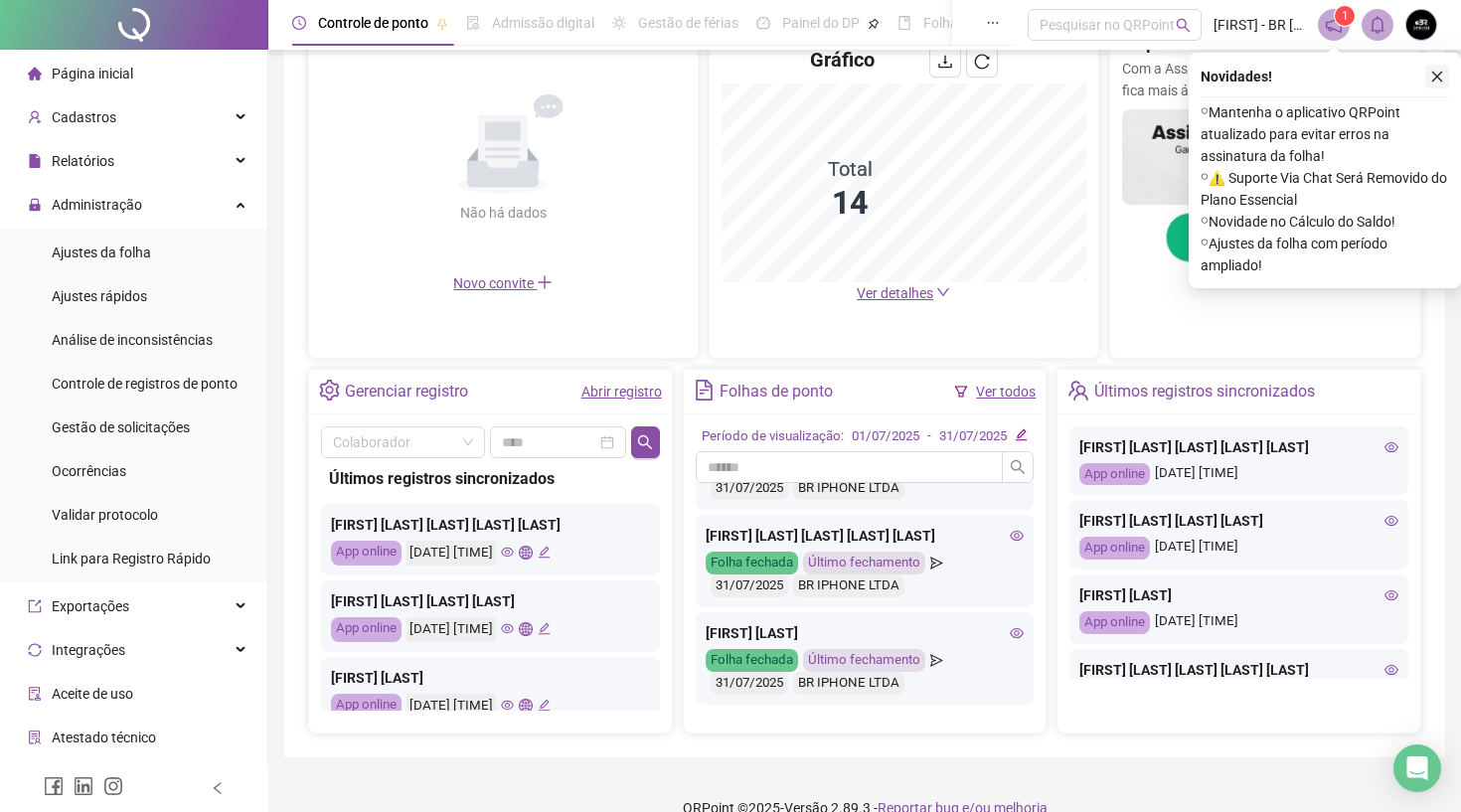 click 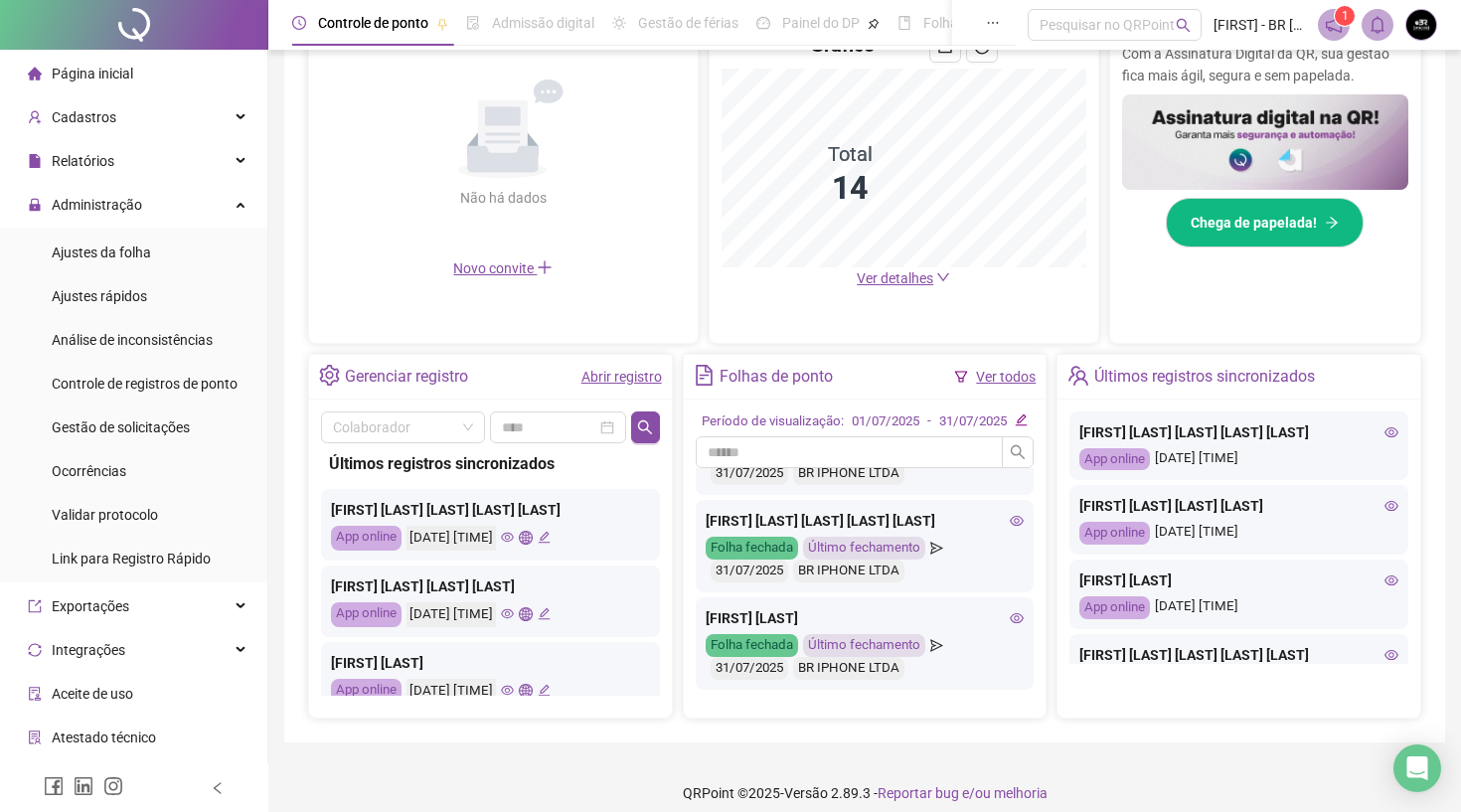 scroll, scrollTop: 467, scrollLeft: 0, axis: vertical 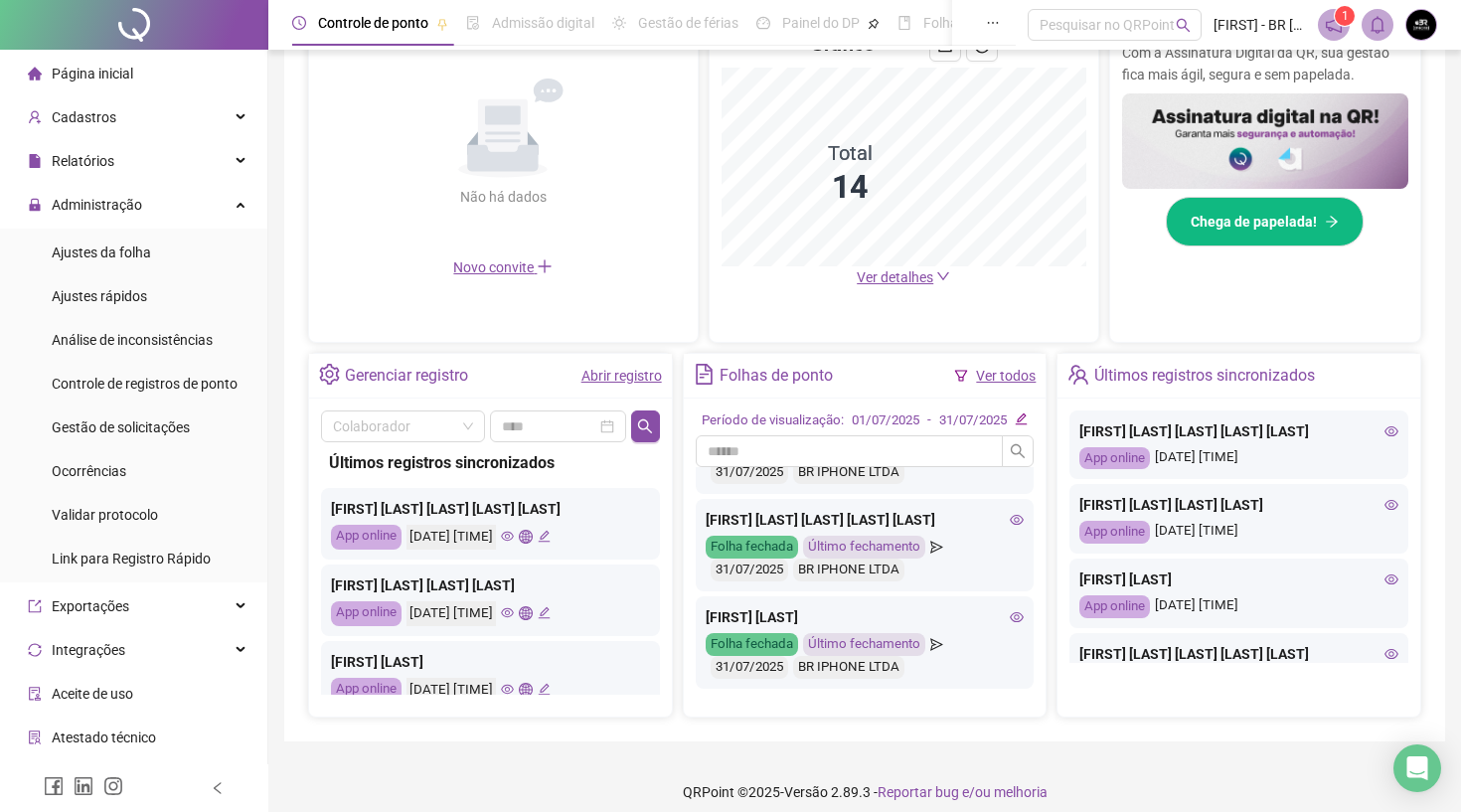 click 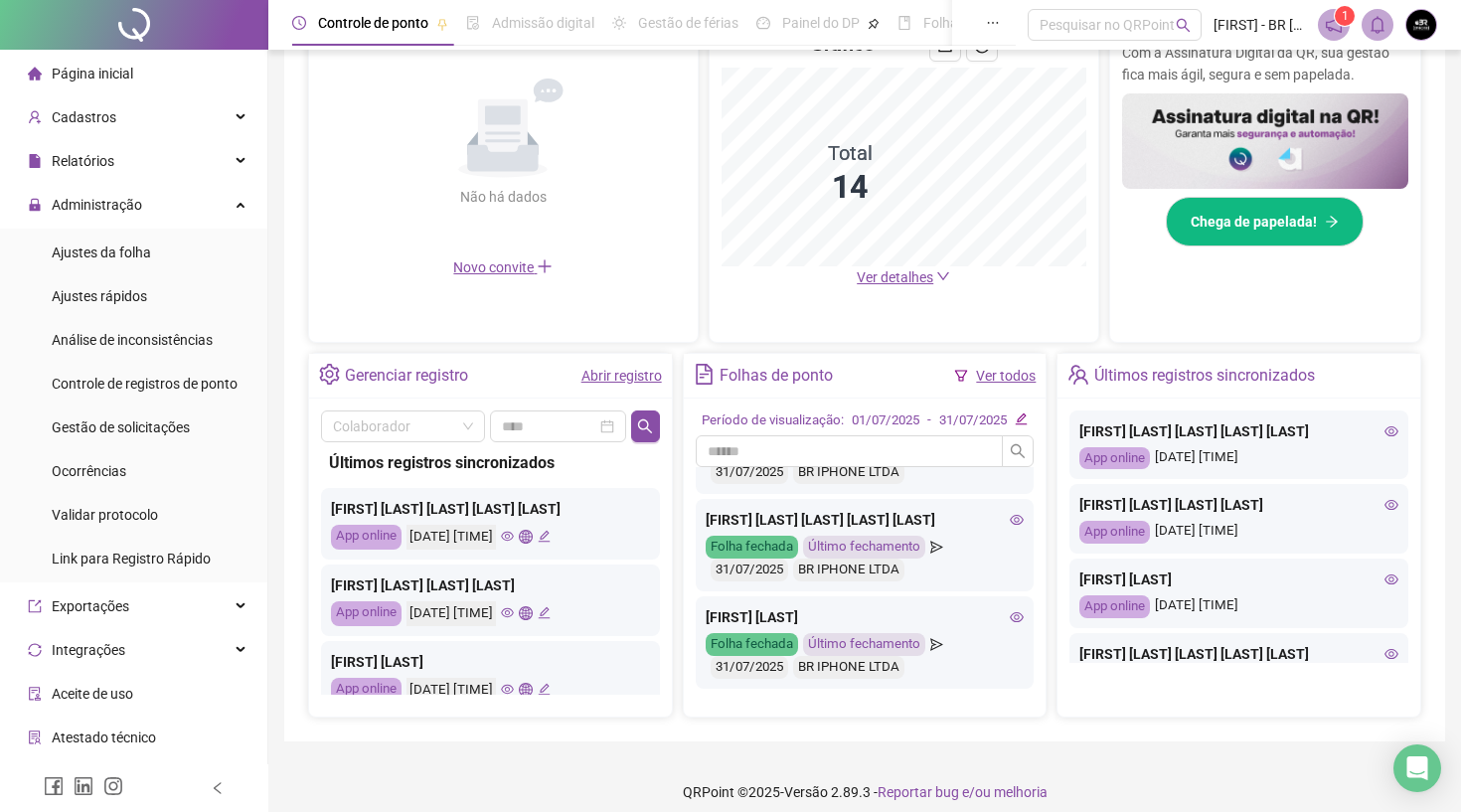 scroll, scrollTop: 1209, scrollLeft: 0, axis: vertical 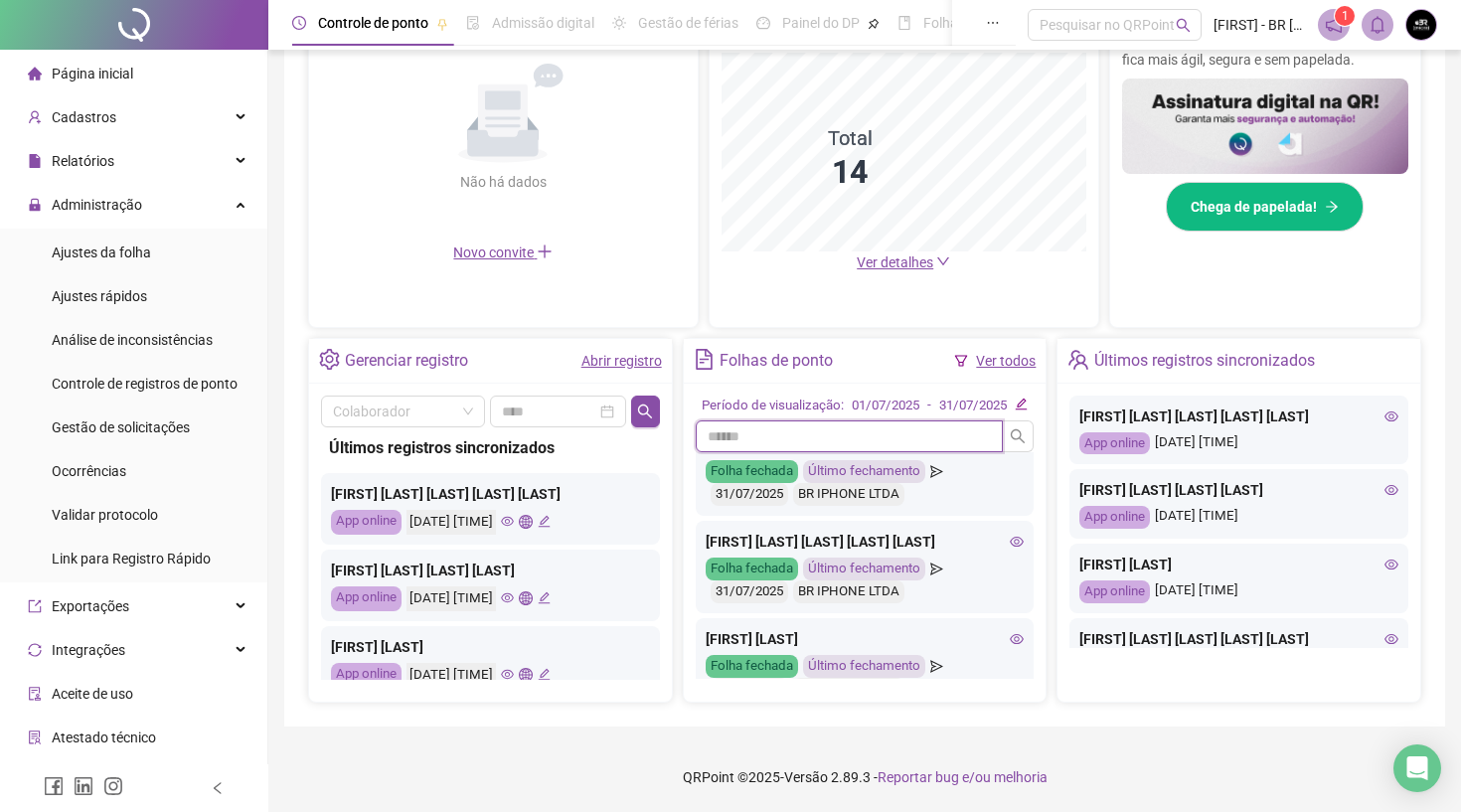 click at bounding box center (850, 436) 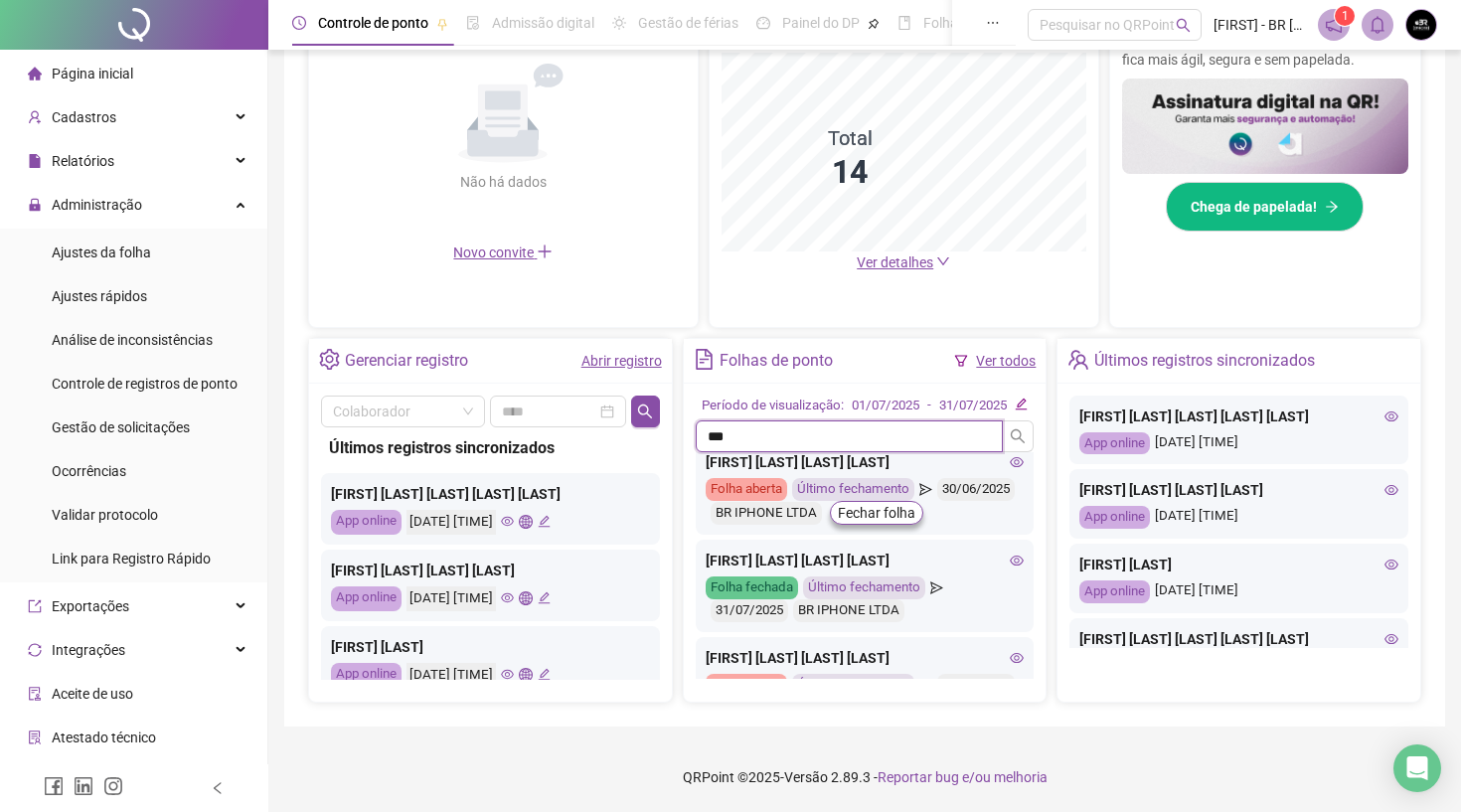 scroll, scrollTop: 302, scrollLeft: 0, axis: vertical 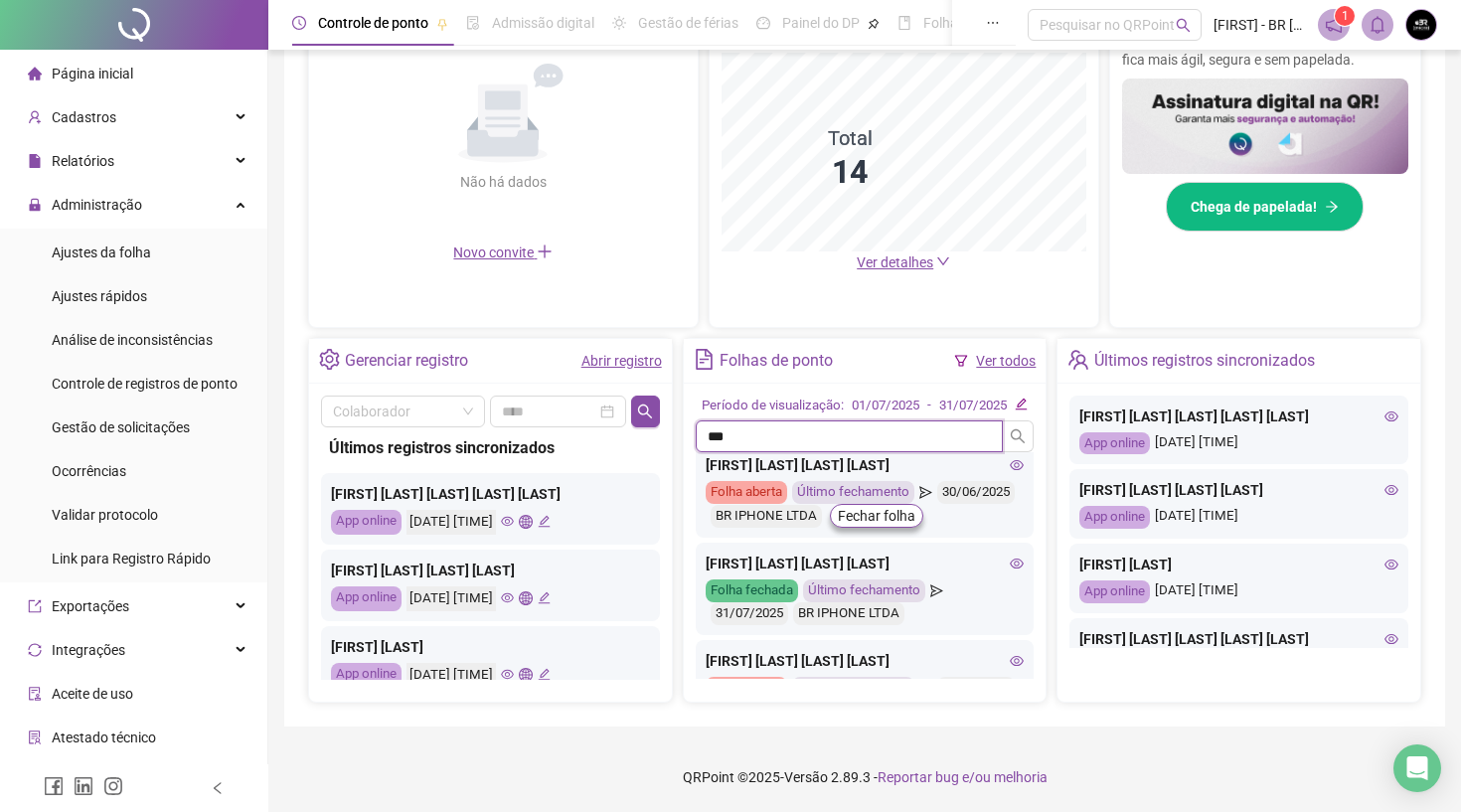 type on "***" 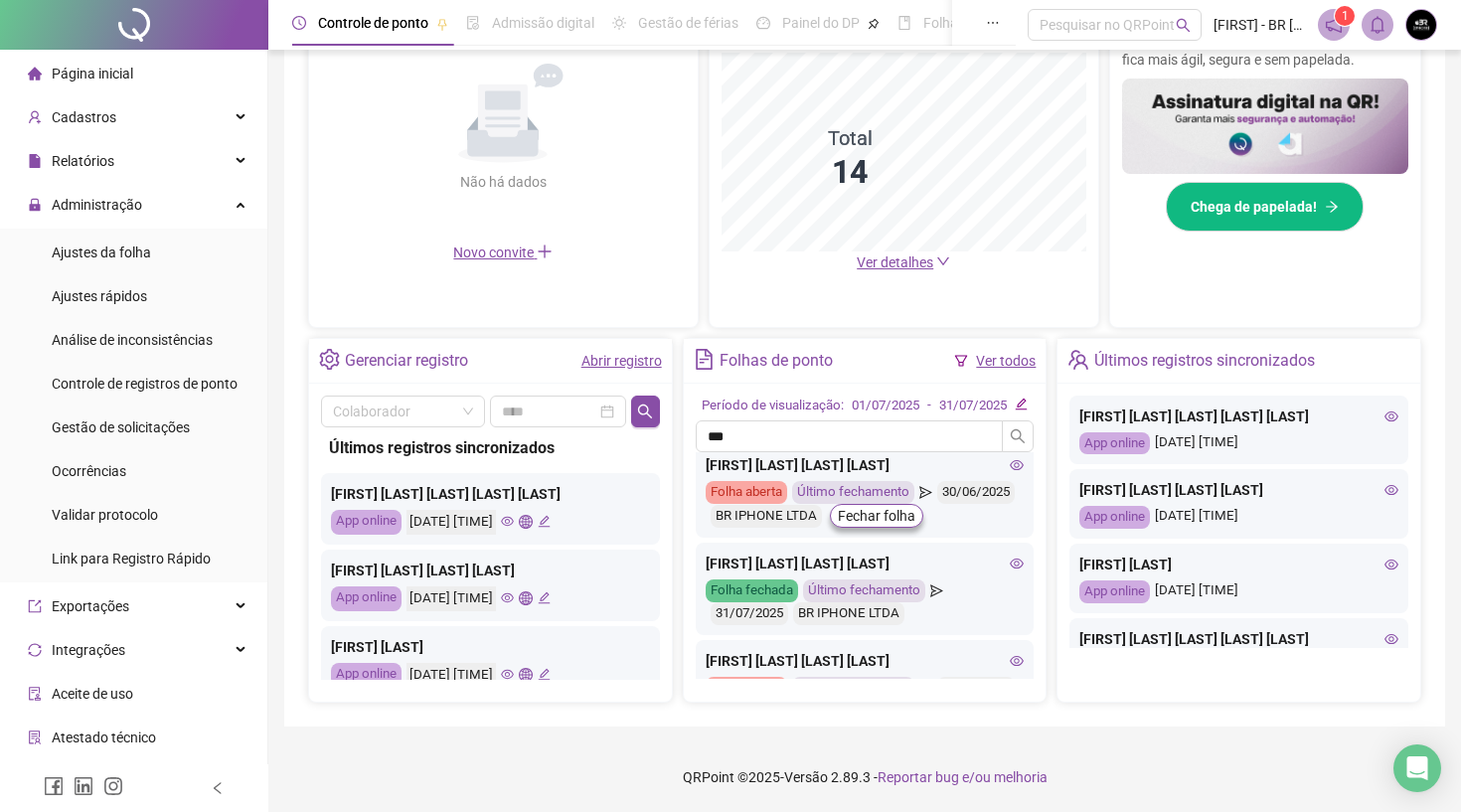 click 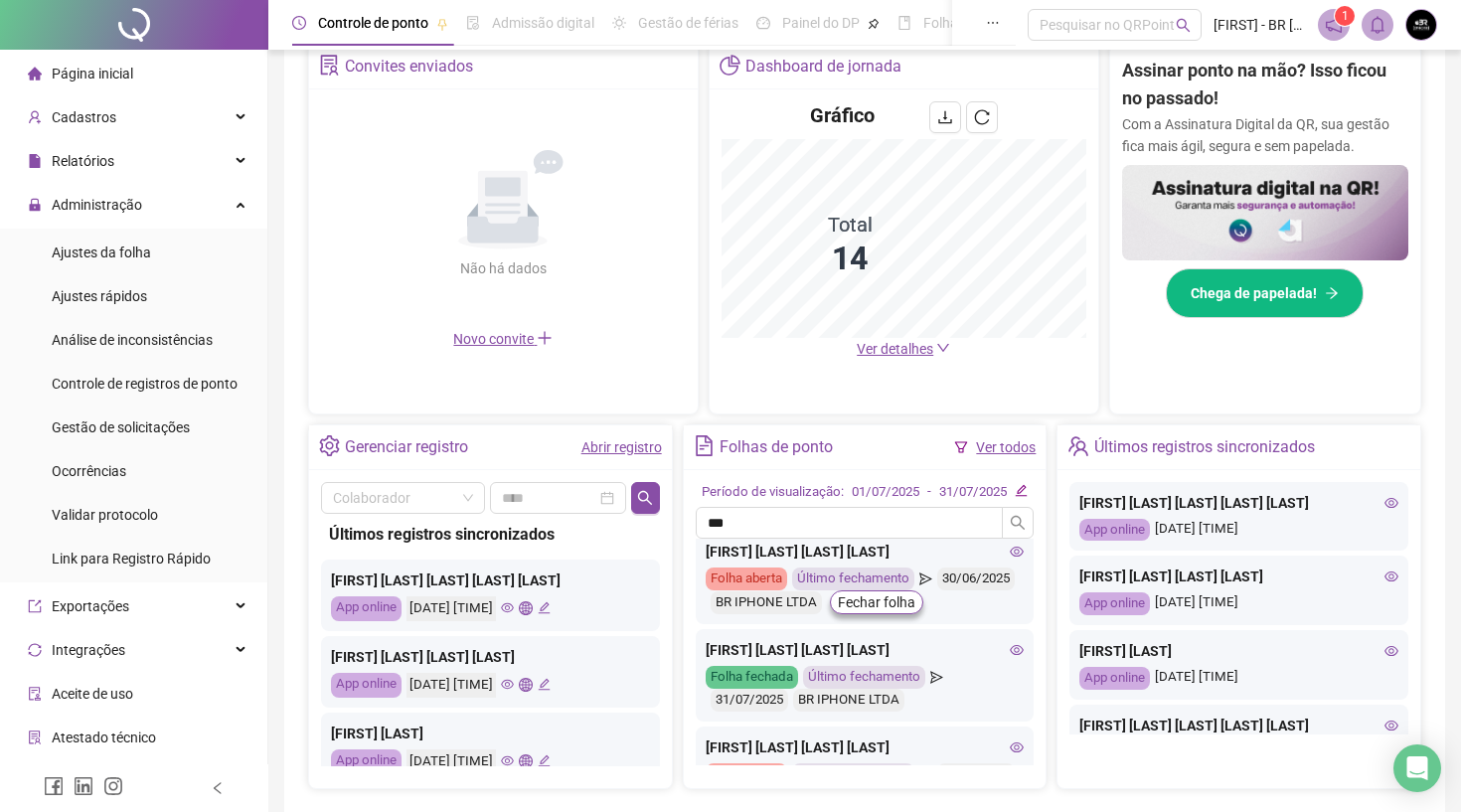 scroll, scrollTop: 395, scrollLeft: 0, axis: vertical 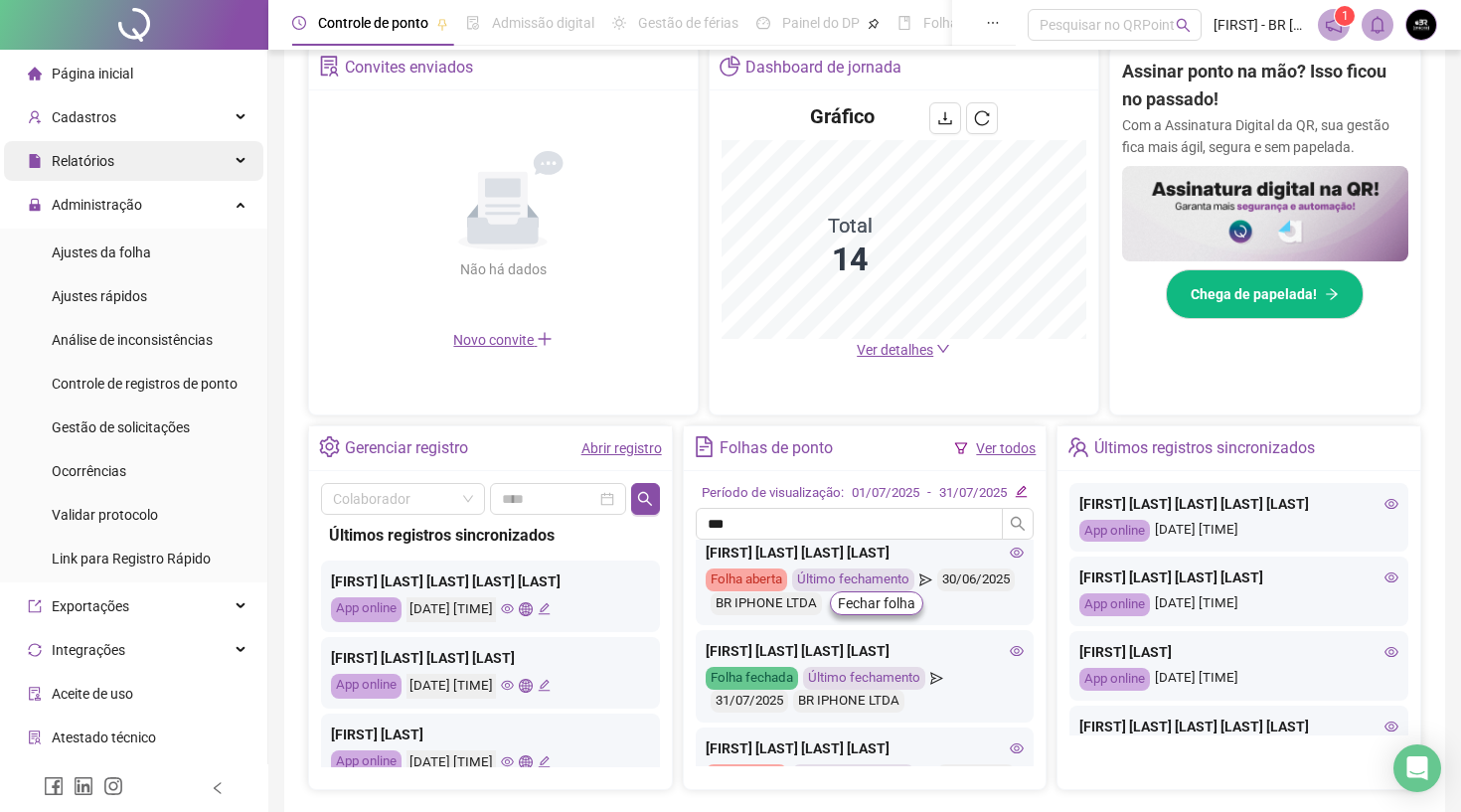 click on "Relatórios" at bounding box center [133, 161] 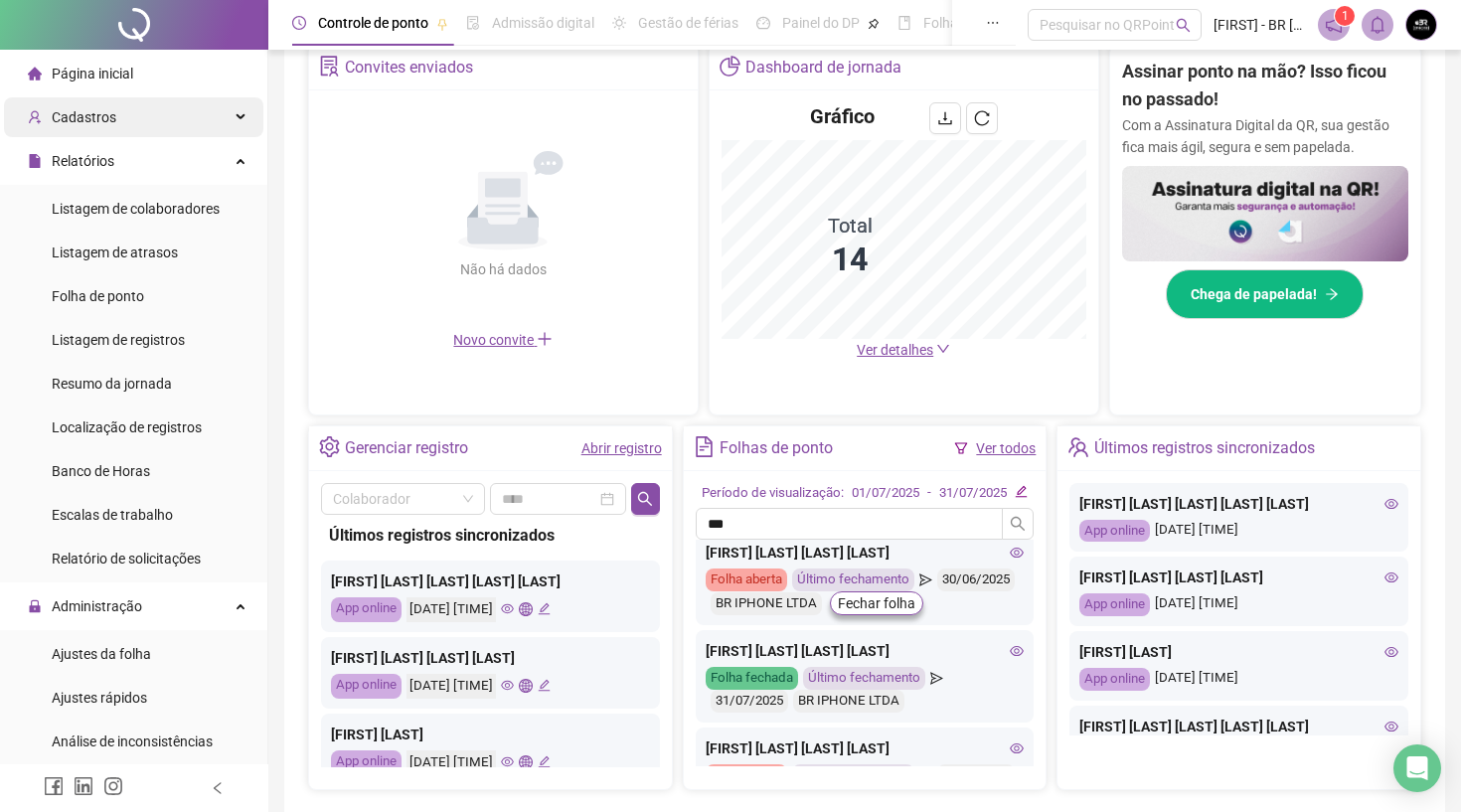 click on "Cadastros" at bounding box center [133, 117] 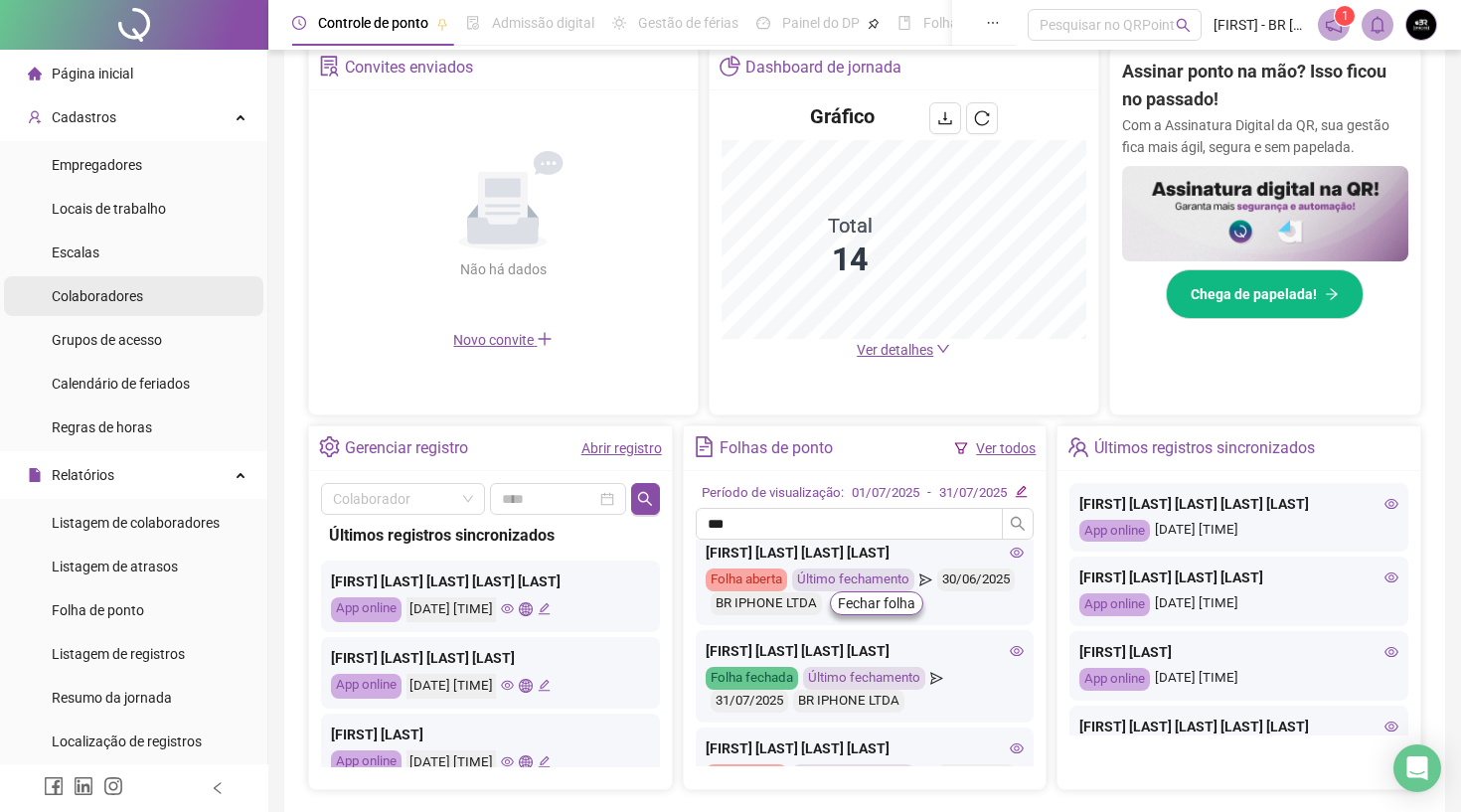 click on "Colaboradores" at bounding box center [97, 296] 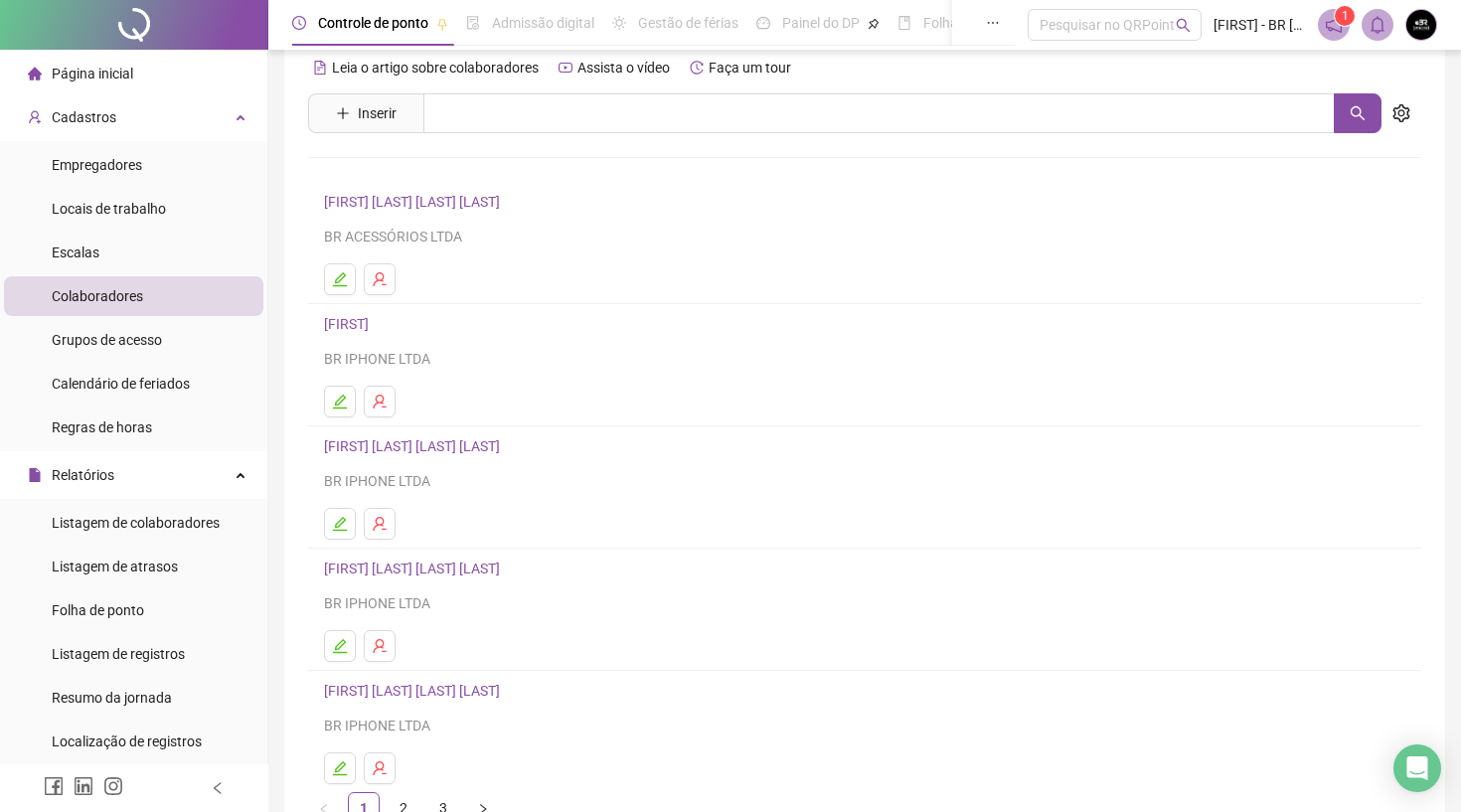 scroll, scrollTop: 32, scrollLeft: 0, axis: vertical 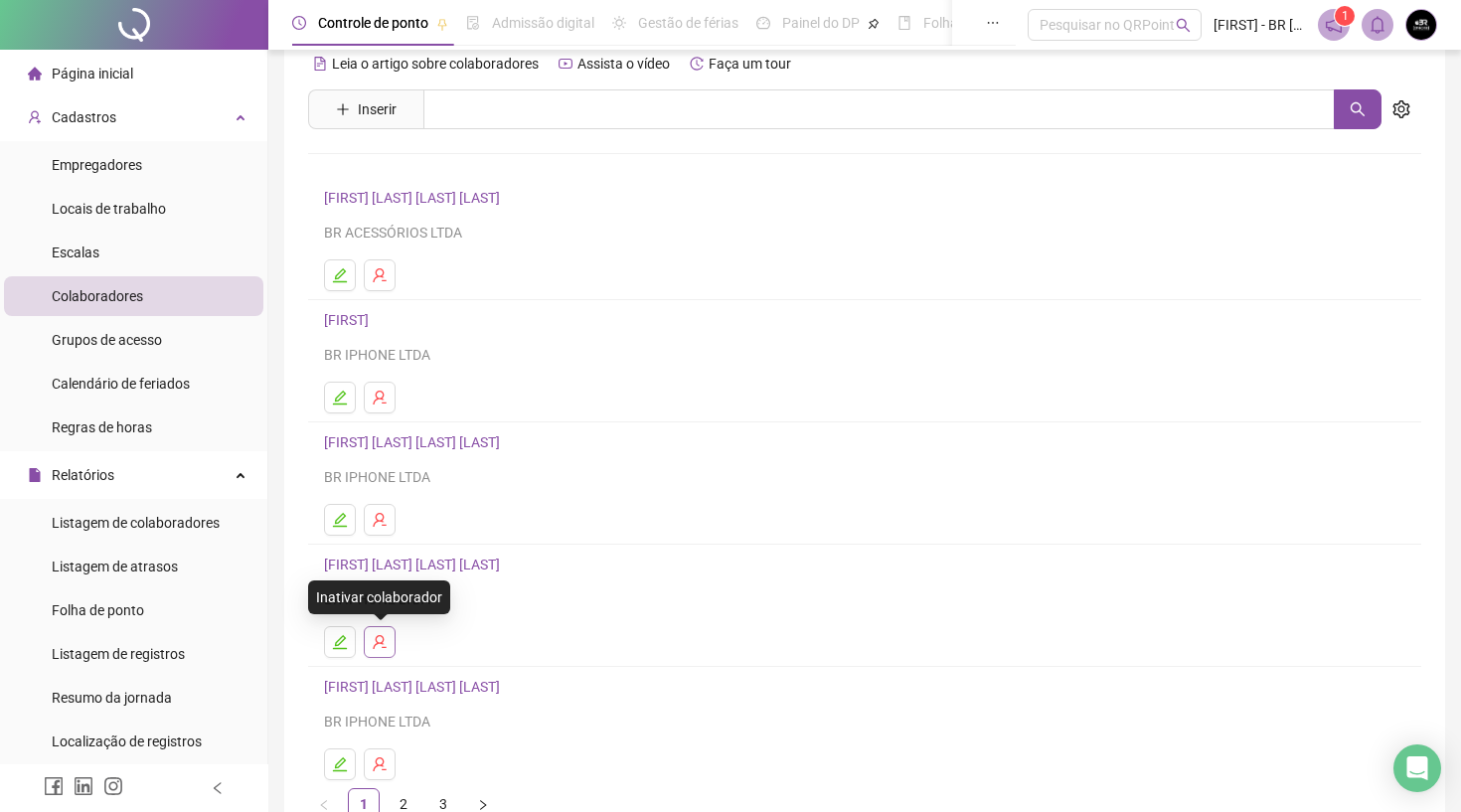 click 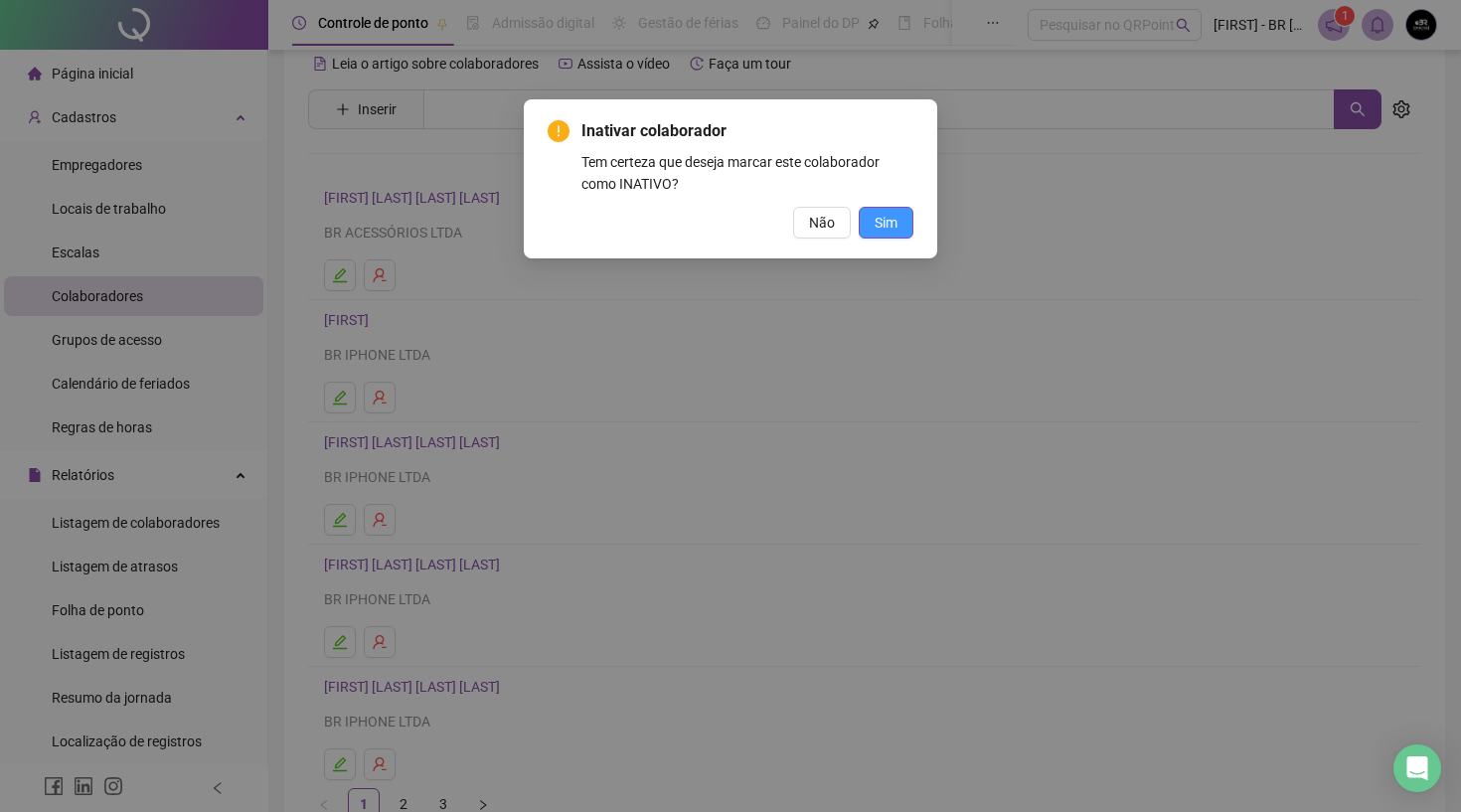 click on "Sim" at bounding box center (886, 223) 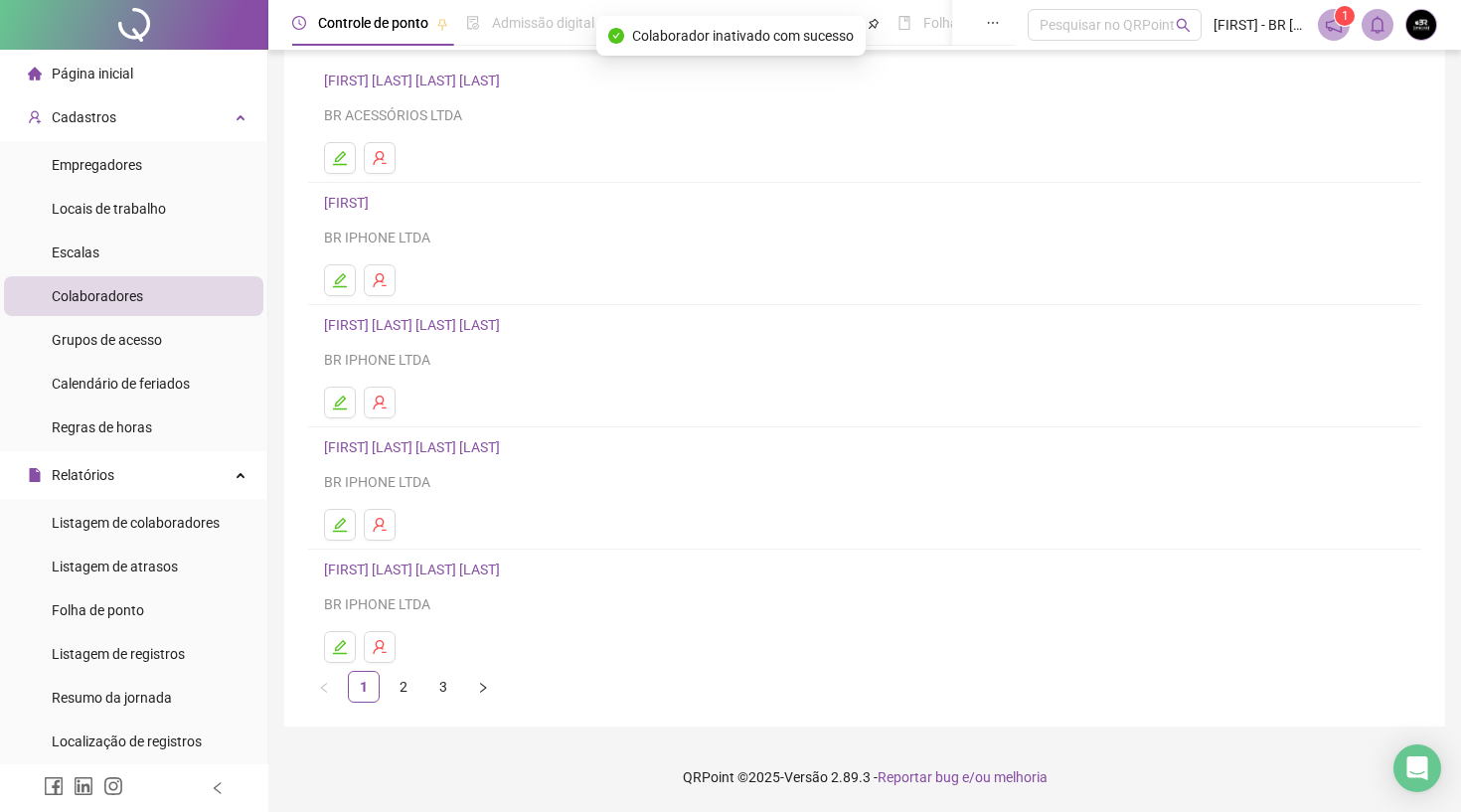 scroll, scrollTop: 149, scrollLeft: 0, axis: vertical 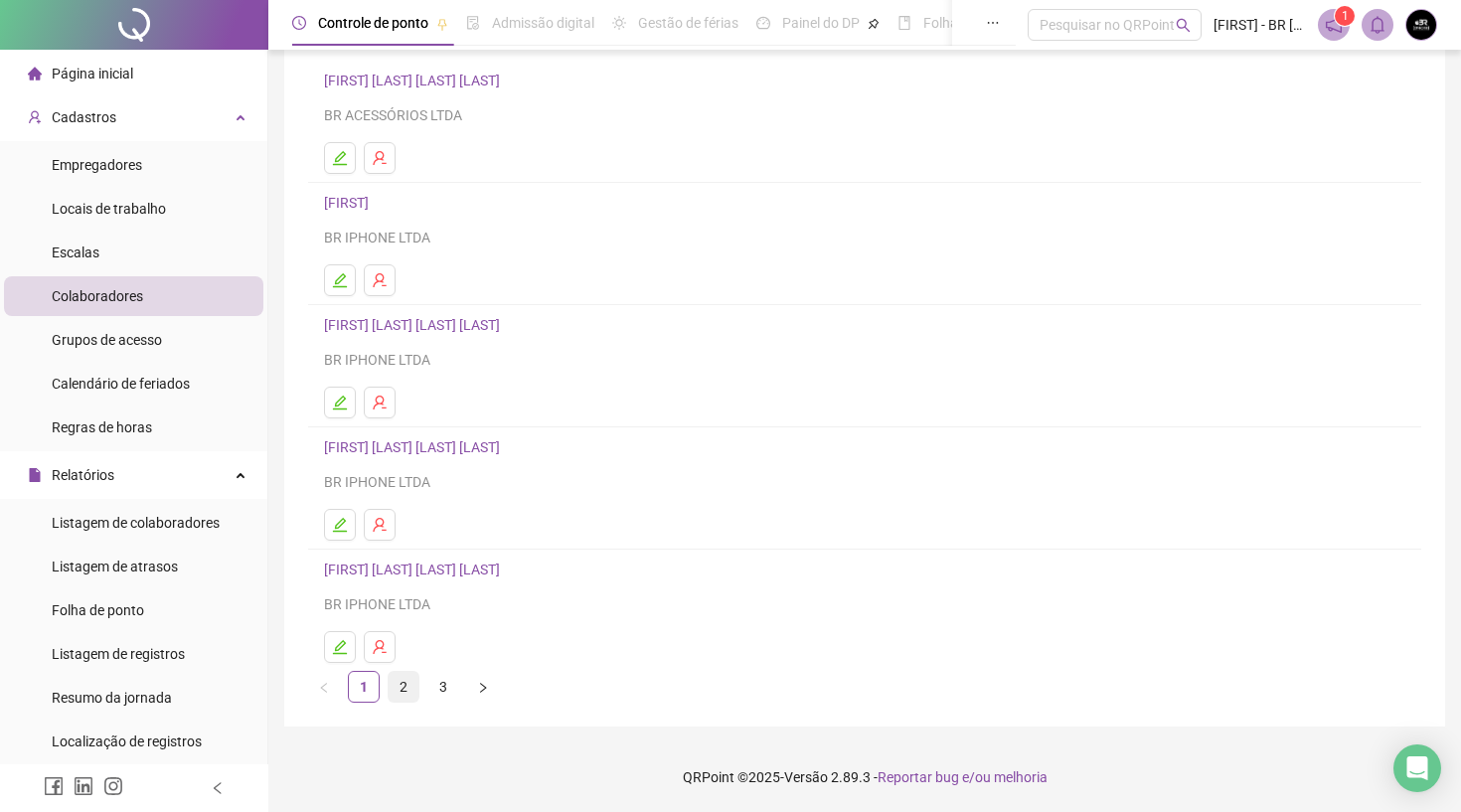 click on "2" at bounding box center (404, 687) 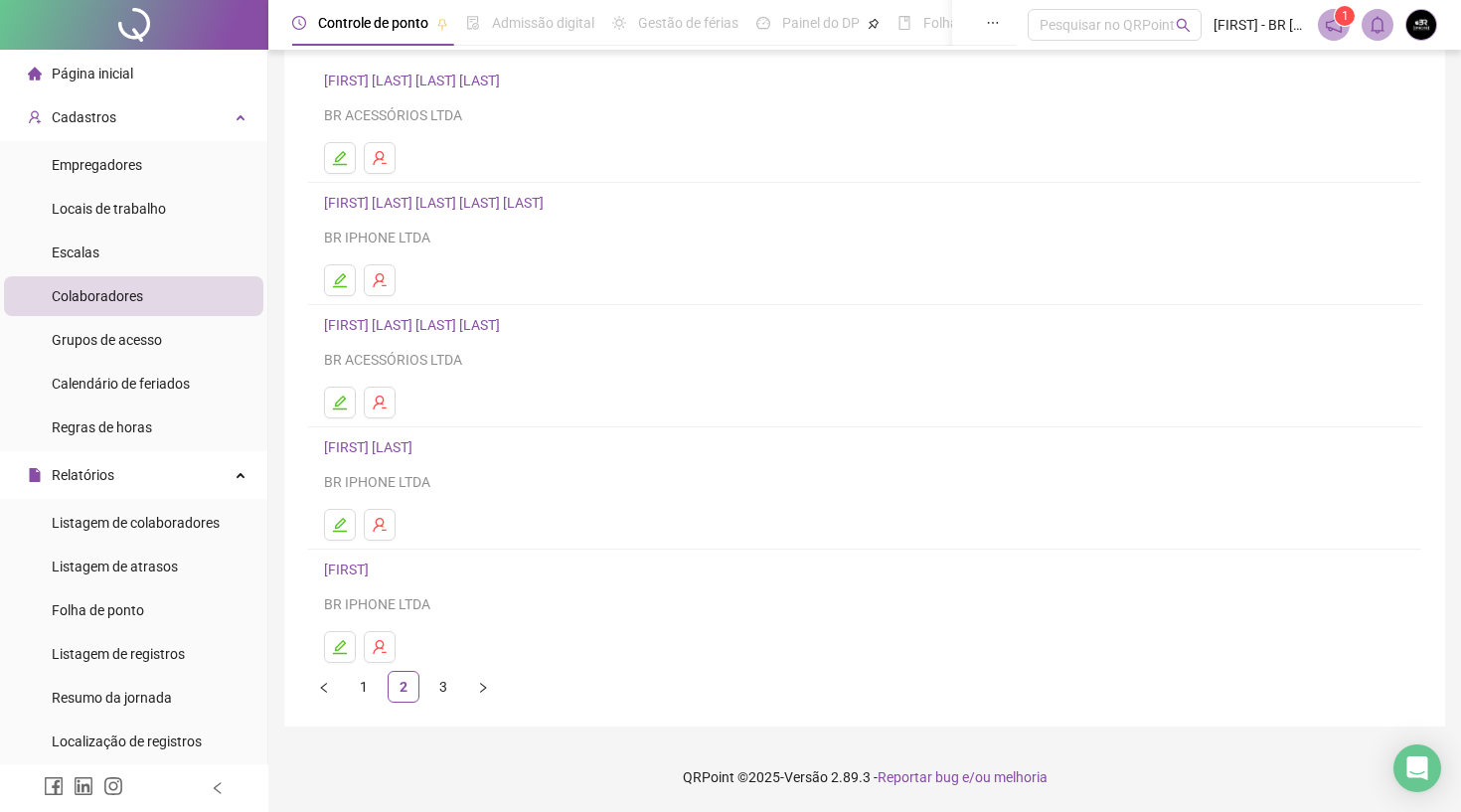 scroll, scrollTop: 149, scrollLeft: 0, axis: vertical 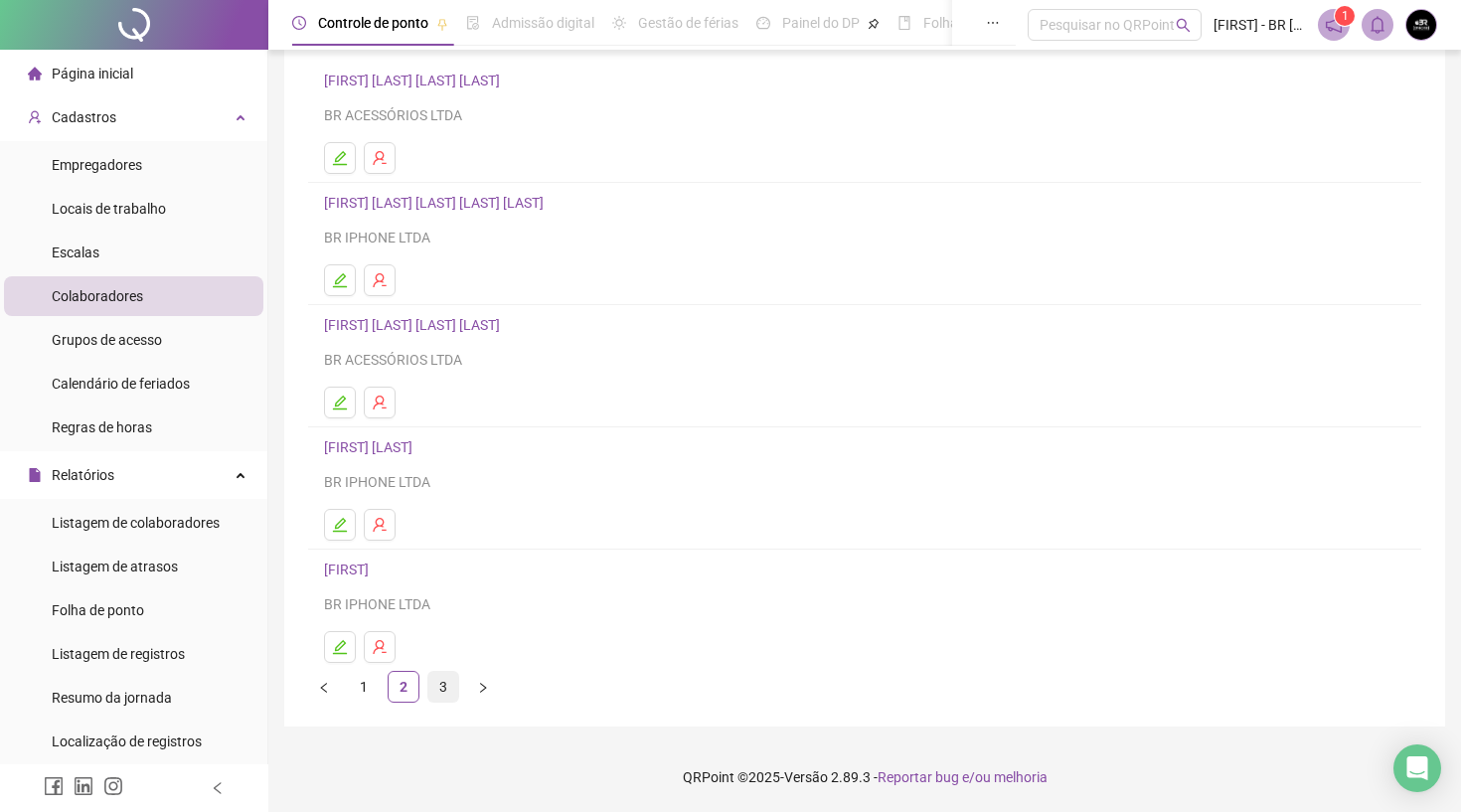 click on "3" at bounding box center (443, 687) 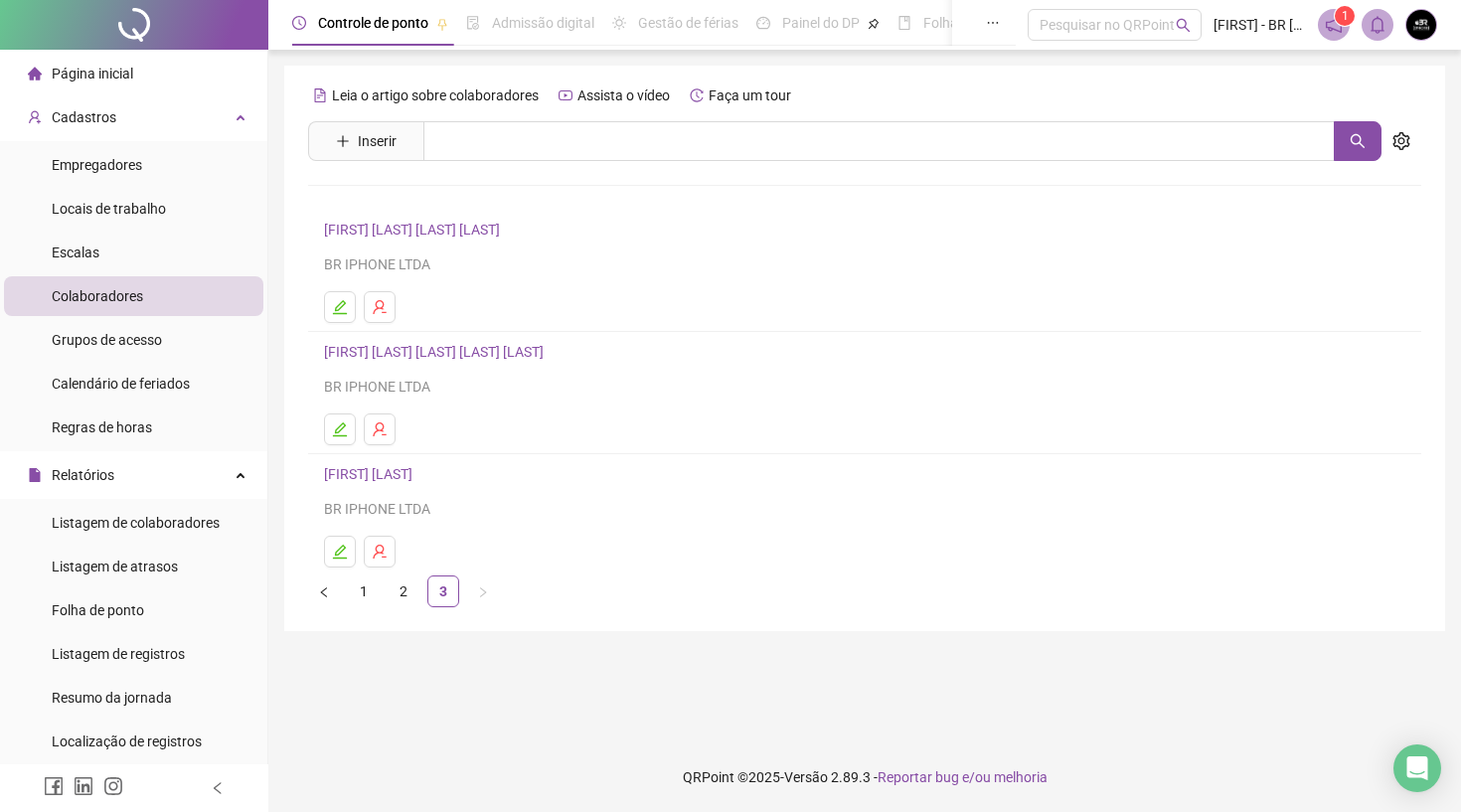 scroll, scrollTop: 0, scrollLeft: 0, axis: both 